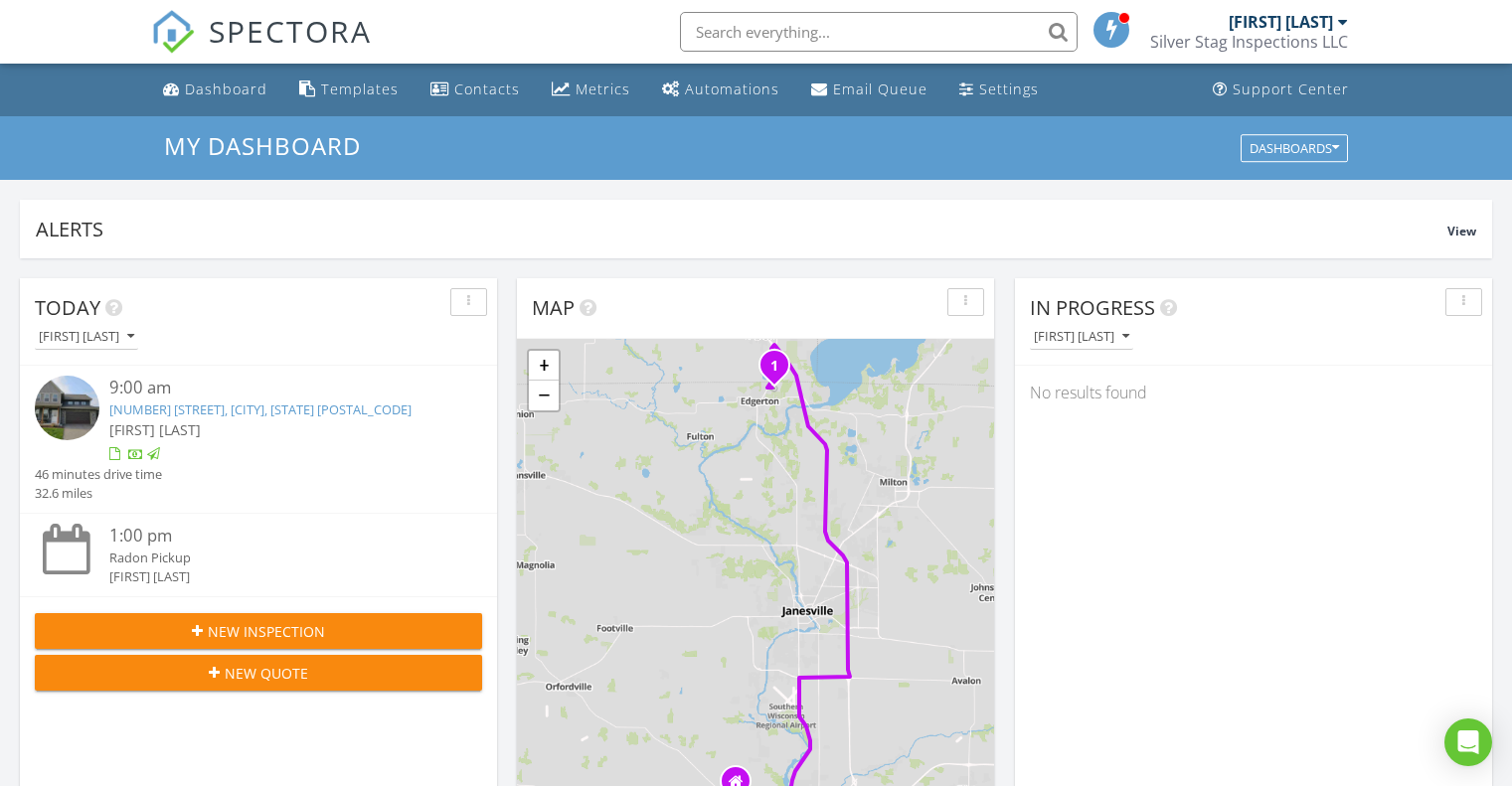 scroll, scrollTop: 0, scrollLeft: 0, axis: both 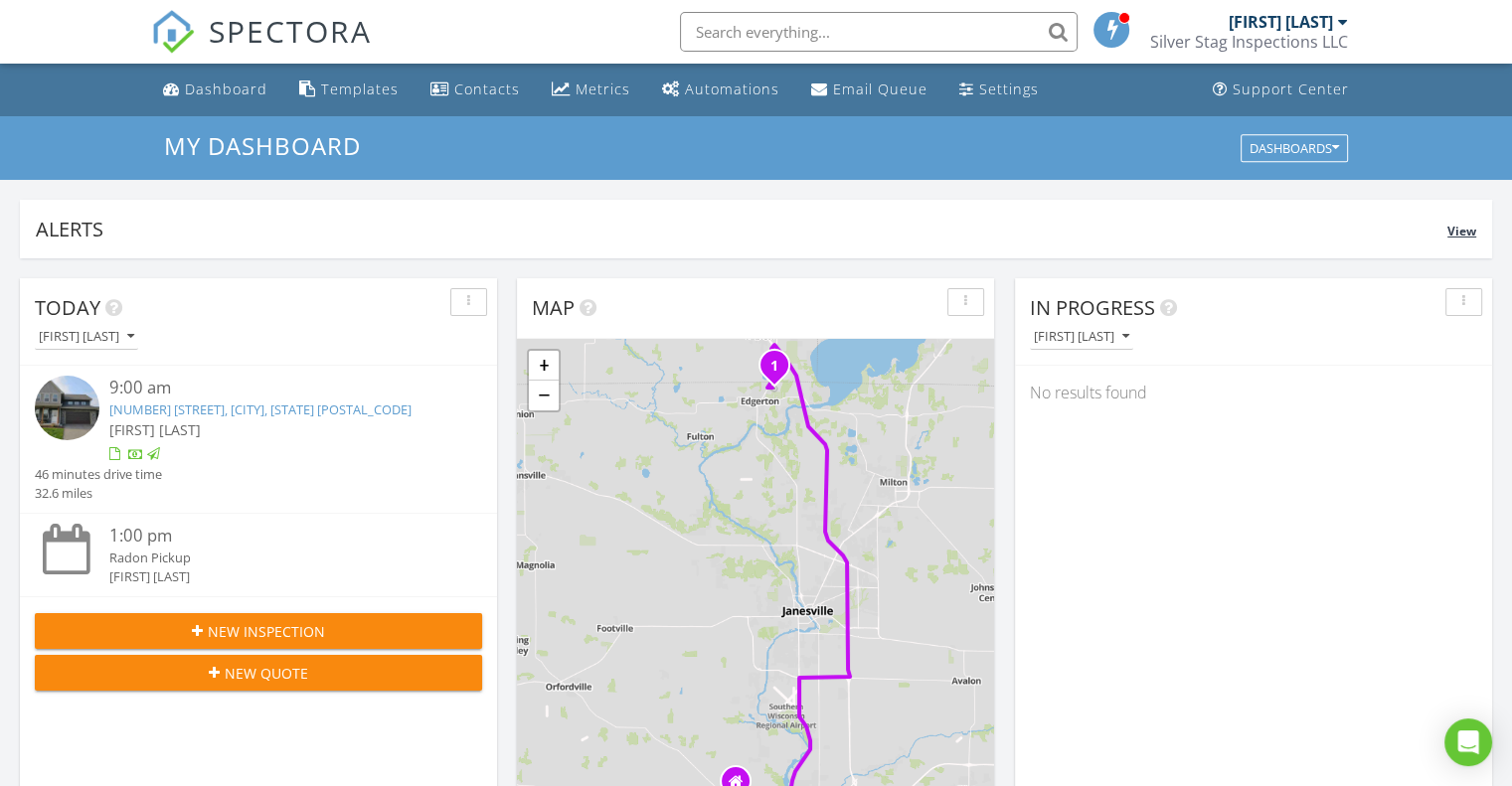 click on "Alerts" at bounding box center (742, 229) 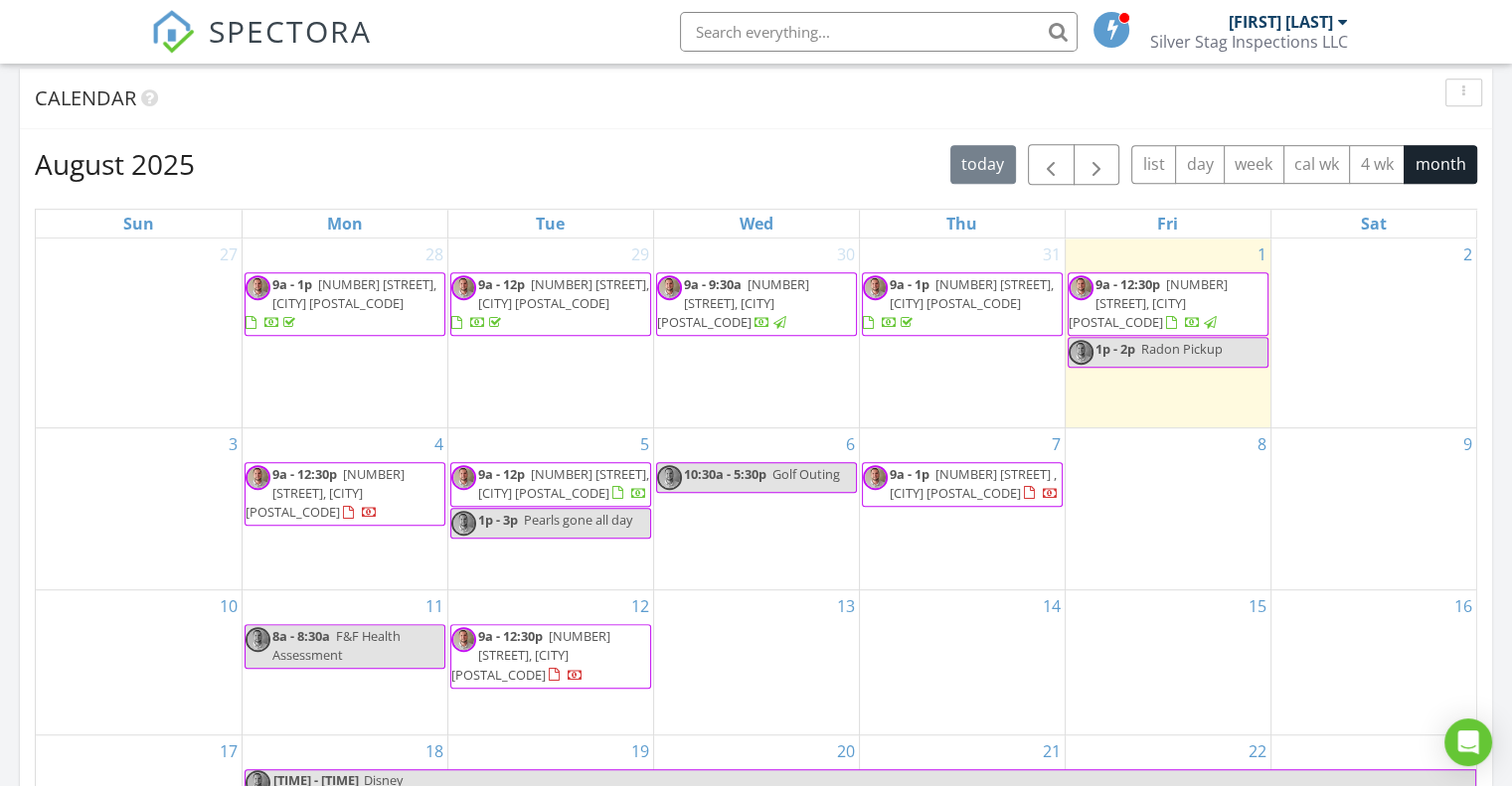 scroll, scrollTop: 1093, scrollLeft: 0, axis: vertical 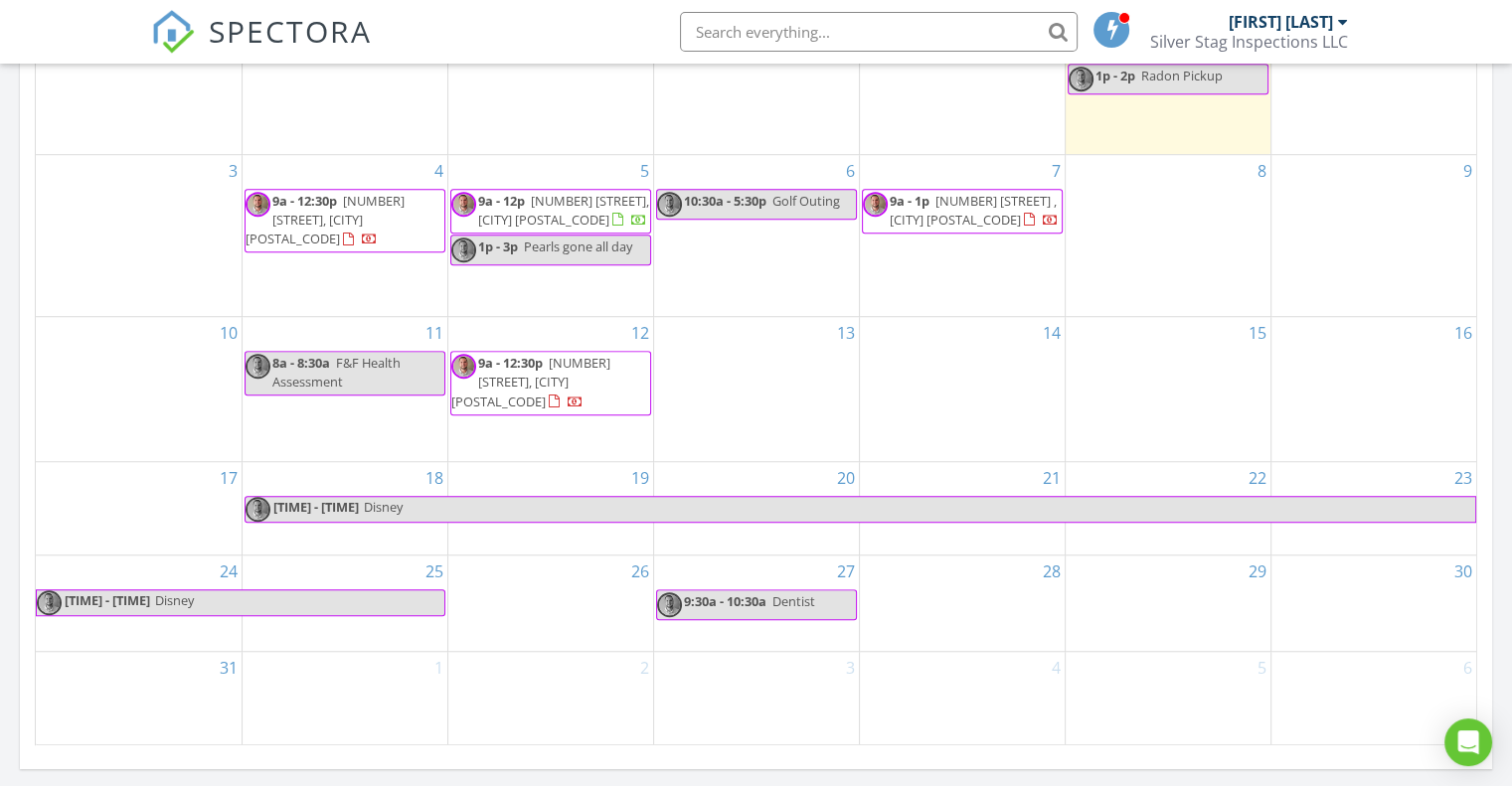 click on "4
9a - 12:30p
2311 Wallace St, Rockford 61103" at bounding box center [345, 236] 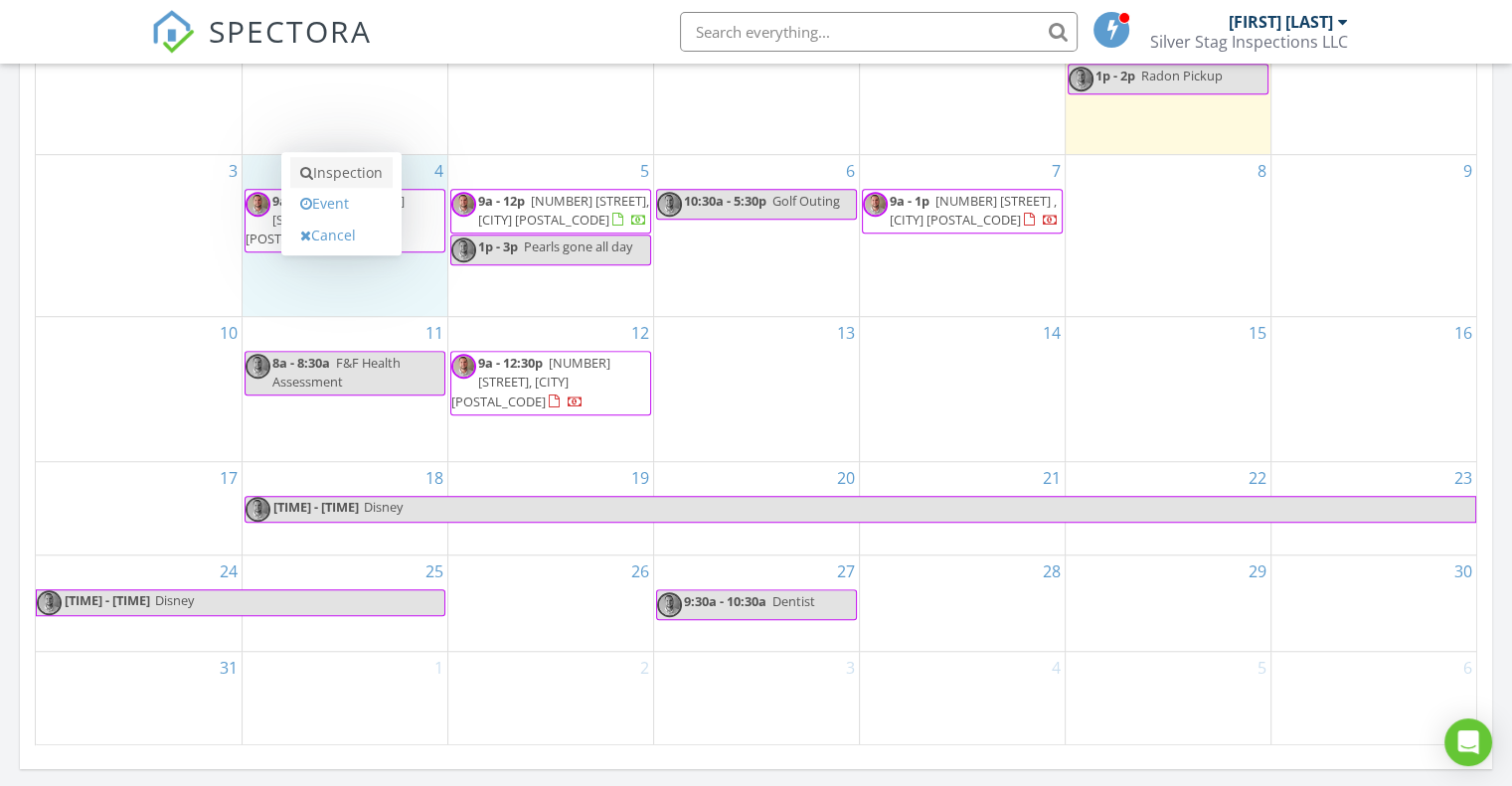 click on "Inspection" at bounding box center (341, 173) 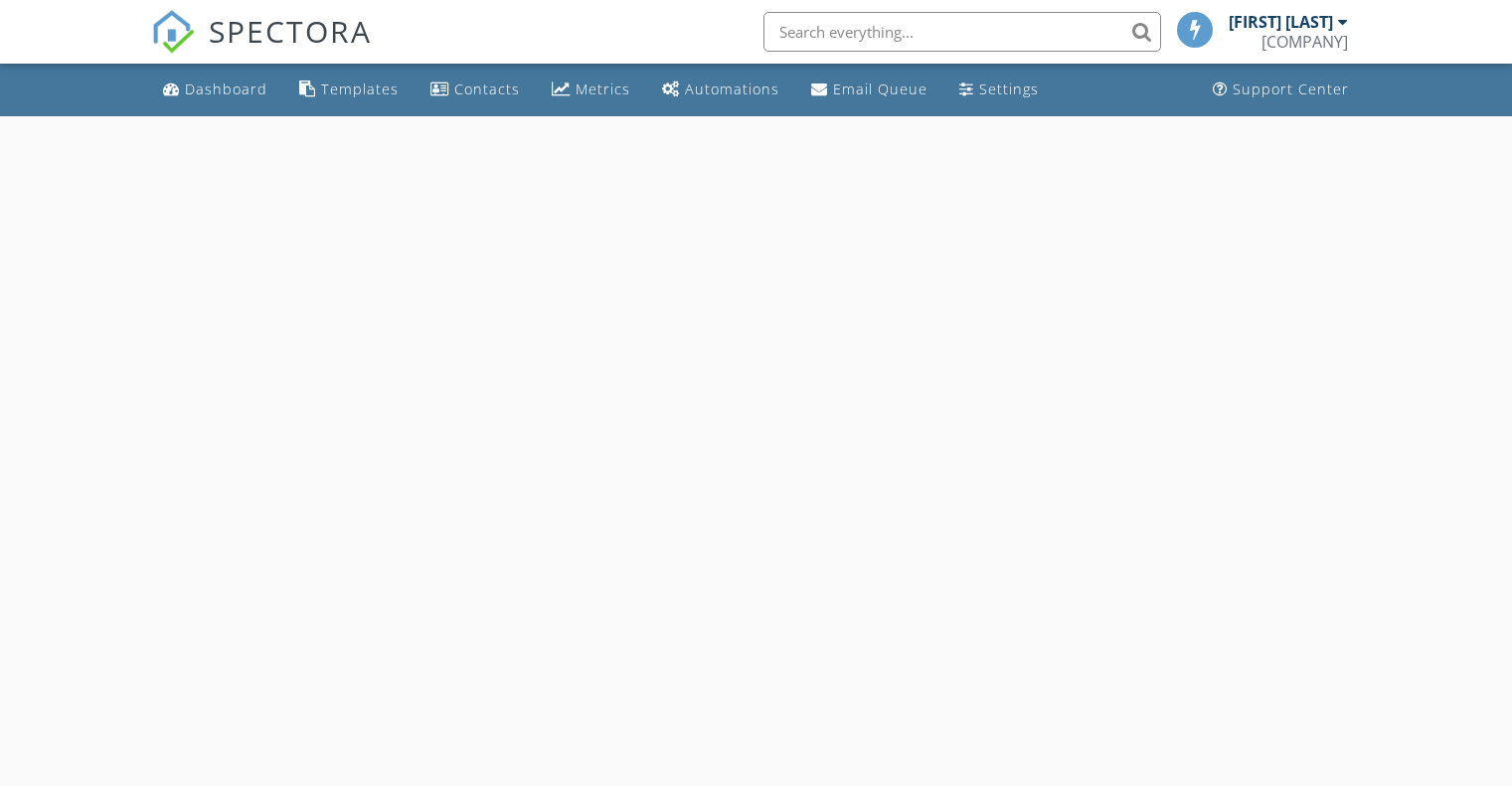 scroll, scrollTop: 0, scrollLeft: 0, axis: both 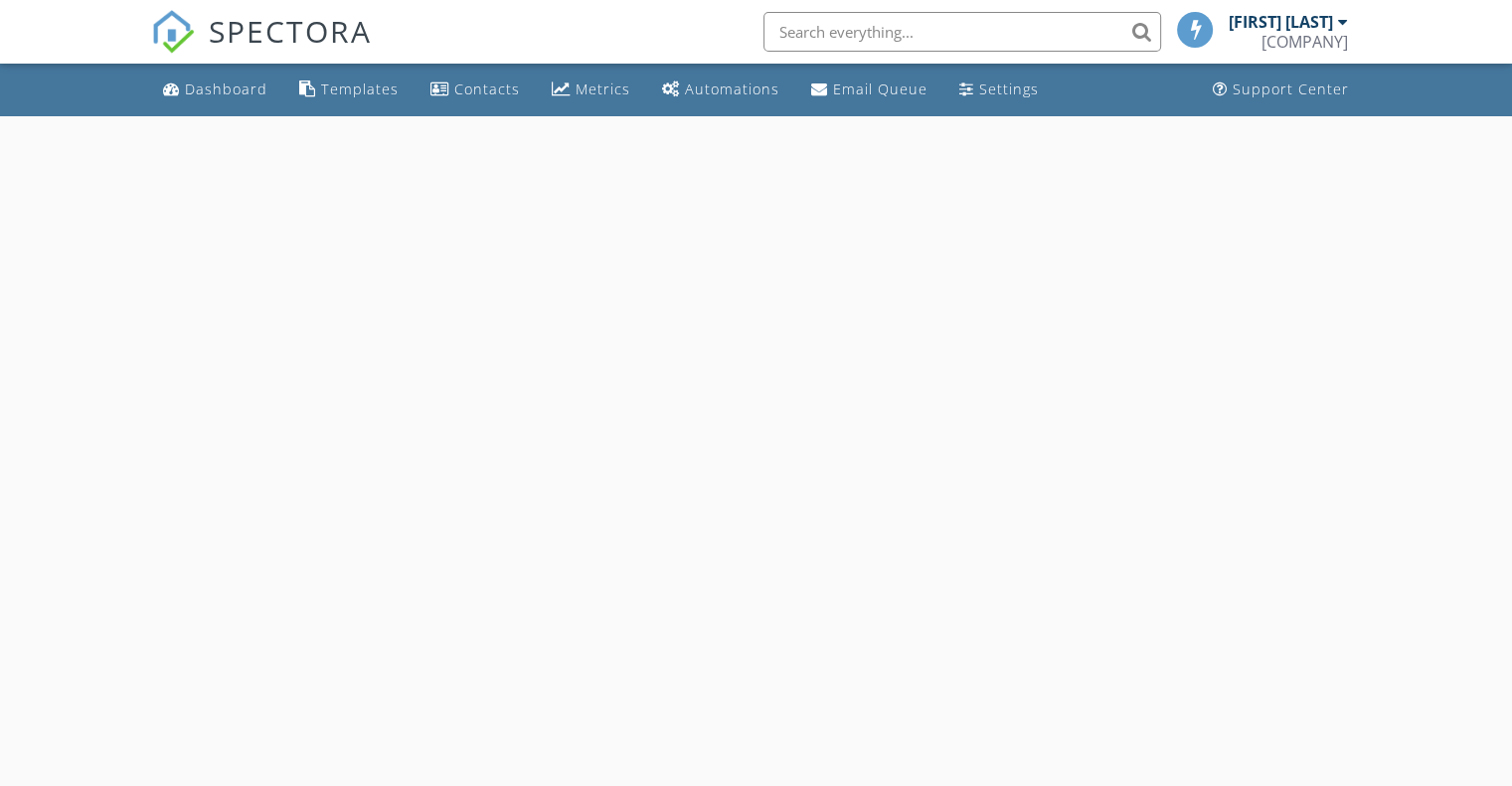 select on "7" 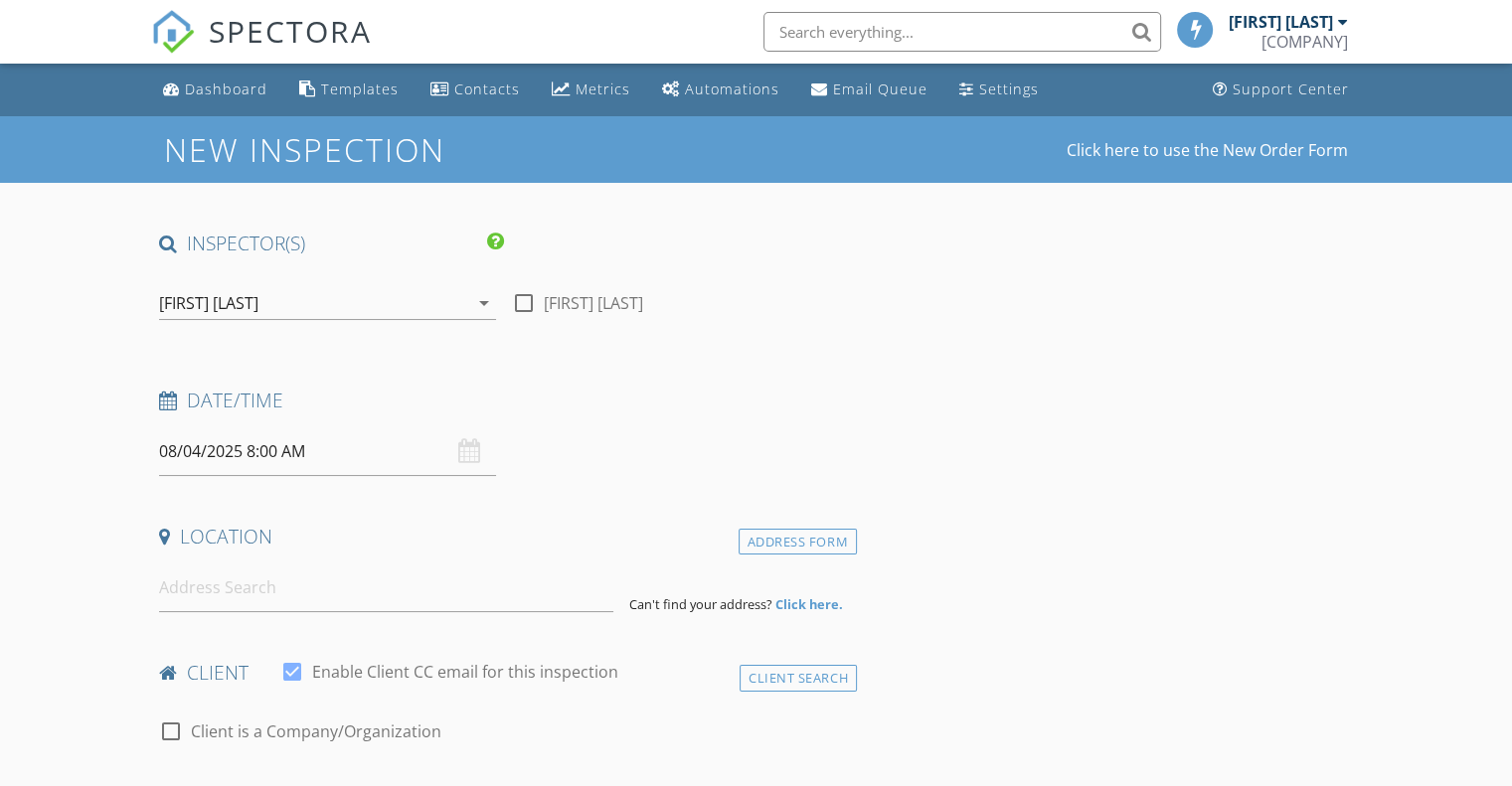 scroll, scrollTop: 0, scrollLeft: 0, axis: both 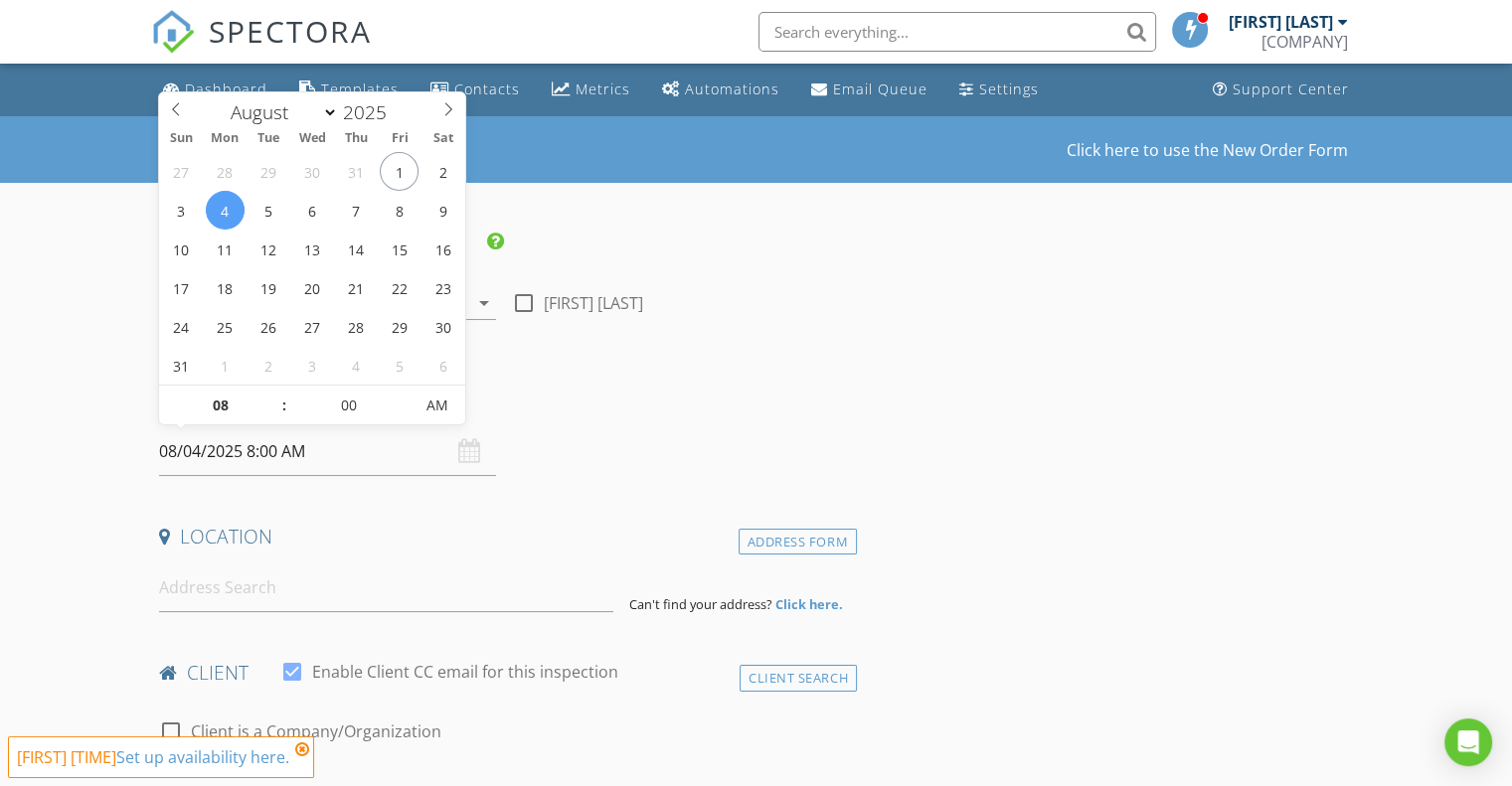click on "08/04/2025 8:00 AM" at bounding box center [327, 451] 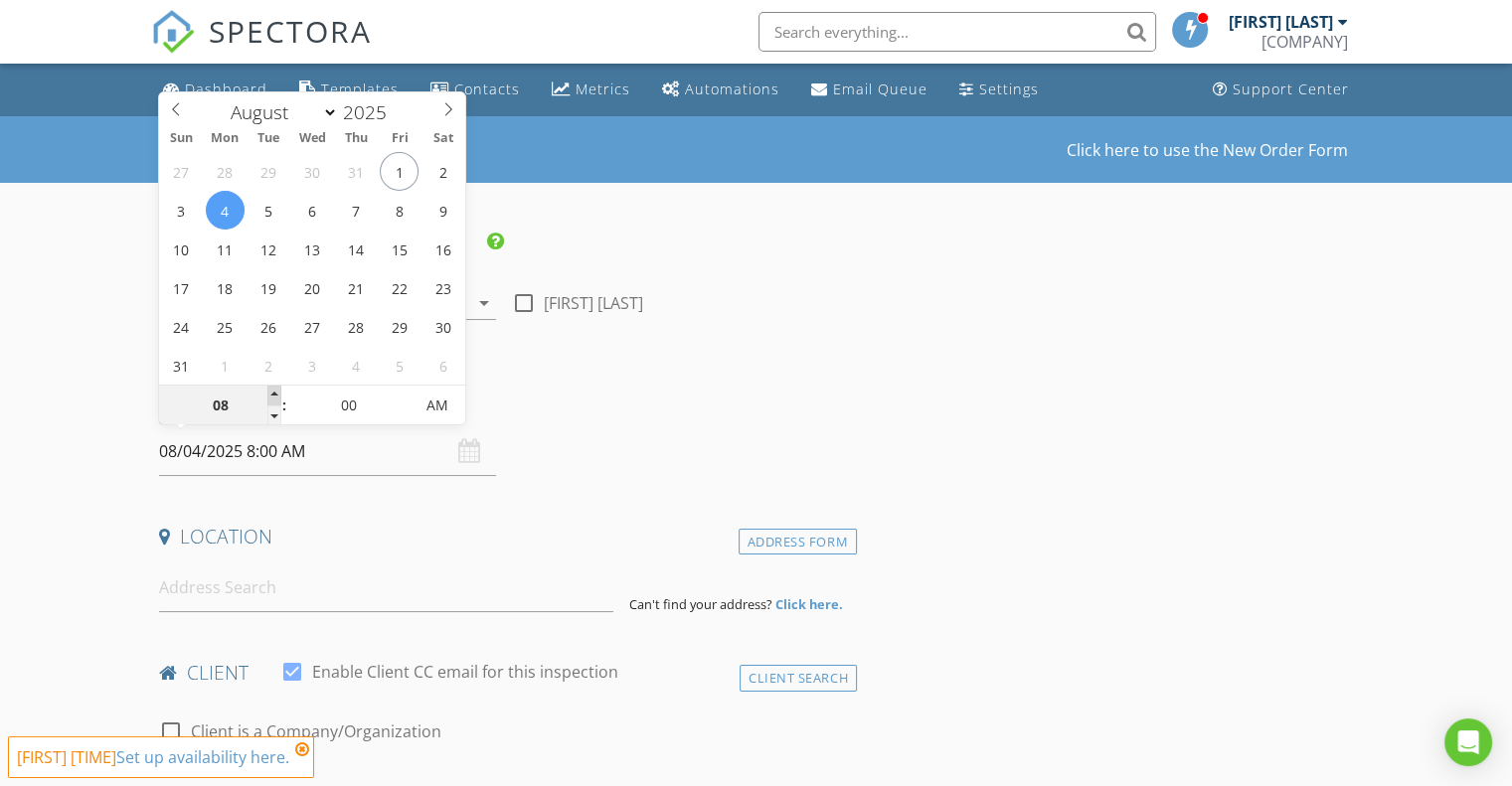 type on "09" 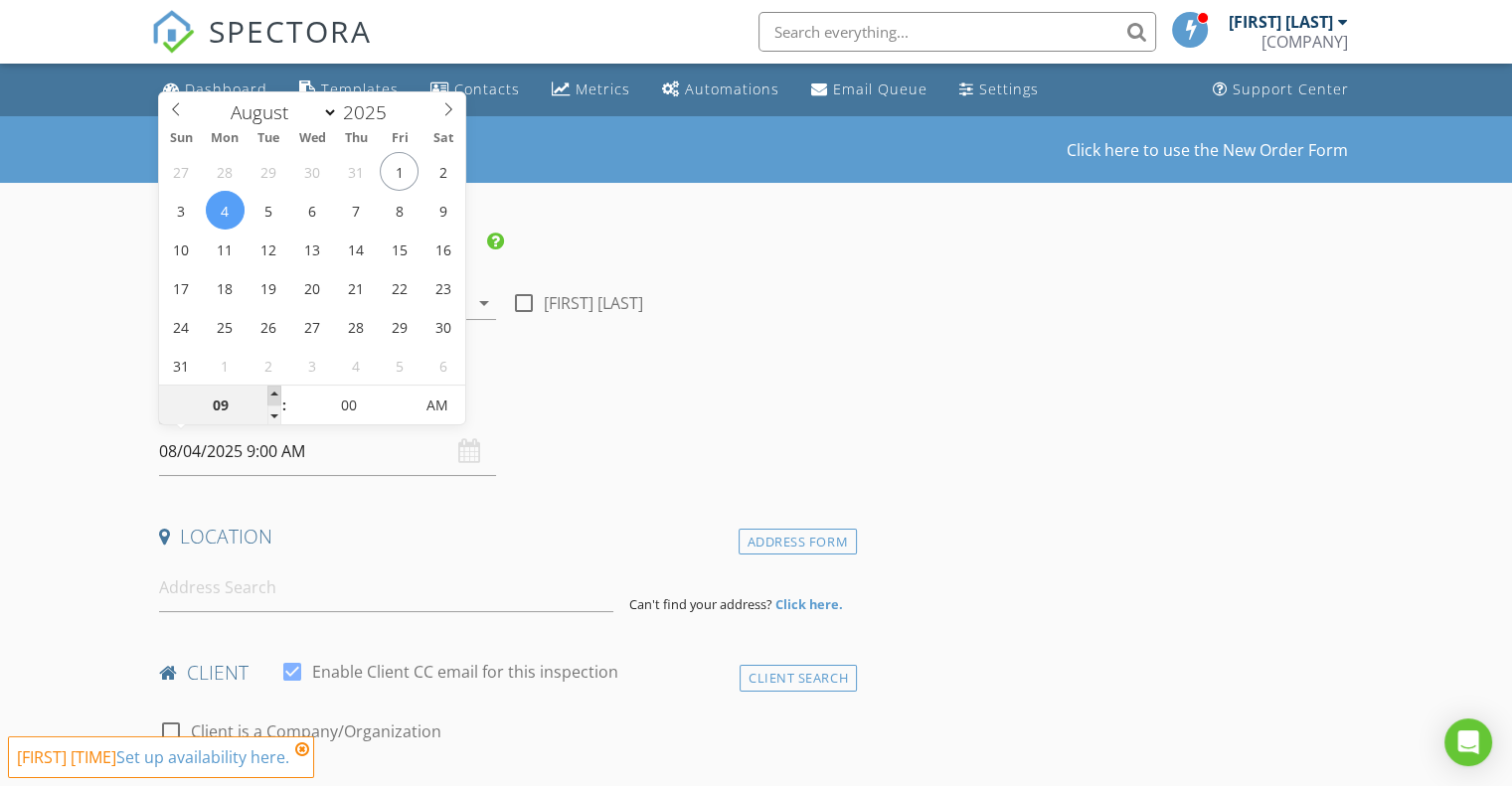 click at bounding box center (274, 395) 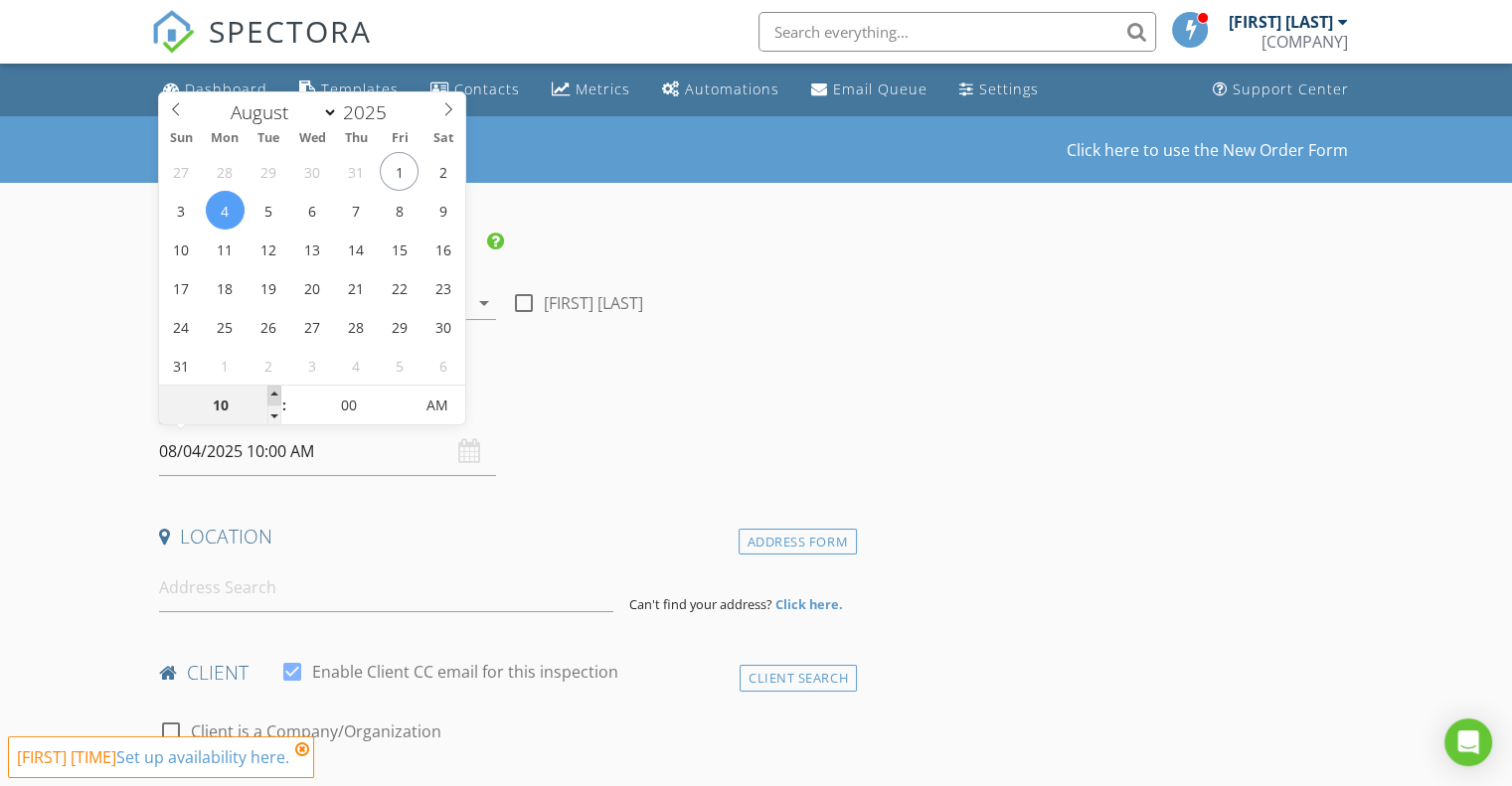 click at bounding box center [274, 395] 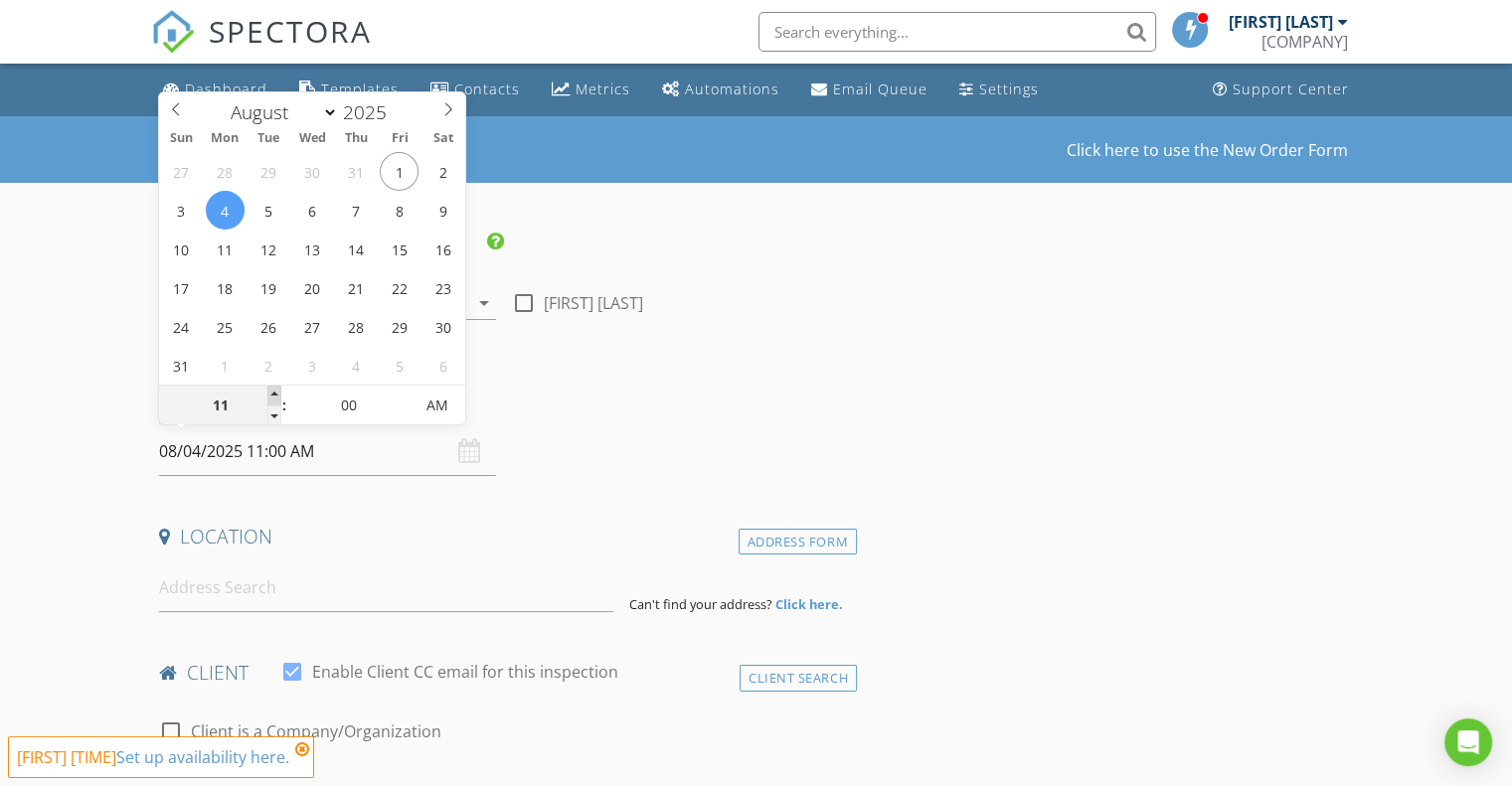 click at bounding box center [274, 395] 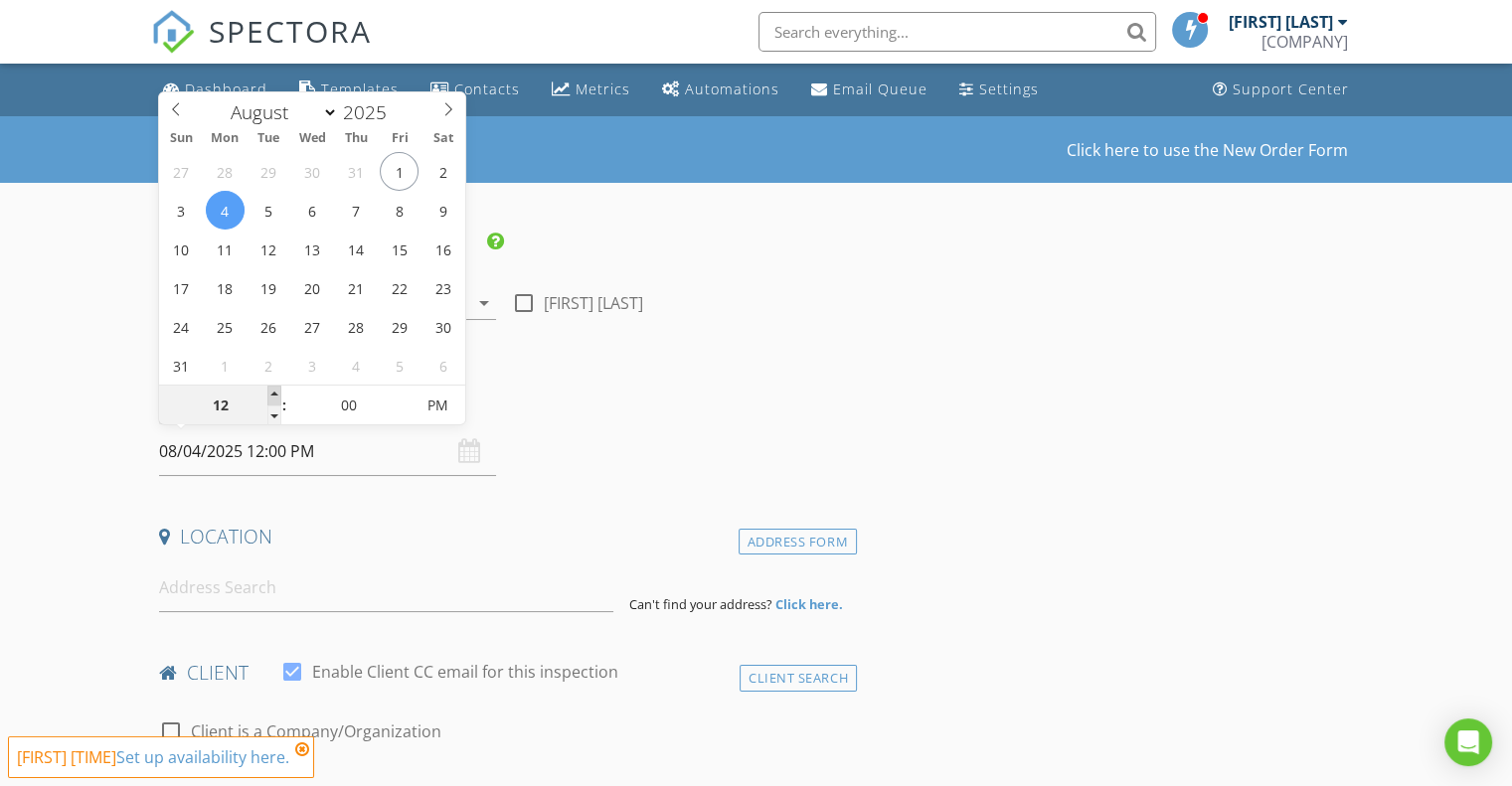 click at bounding box center (274, 395) 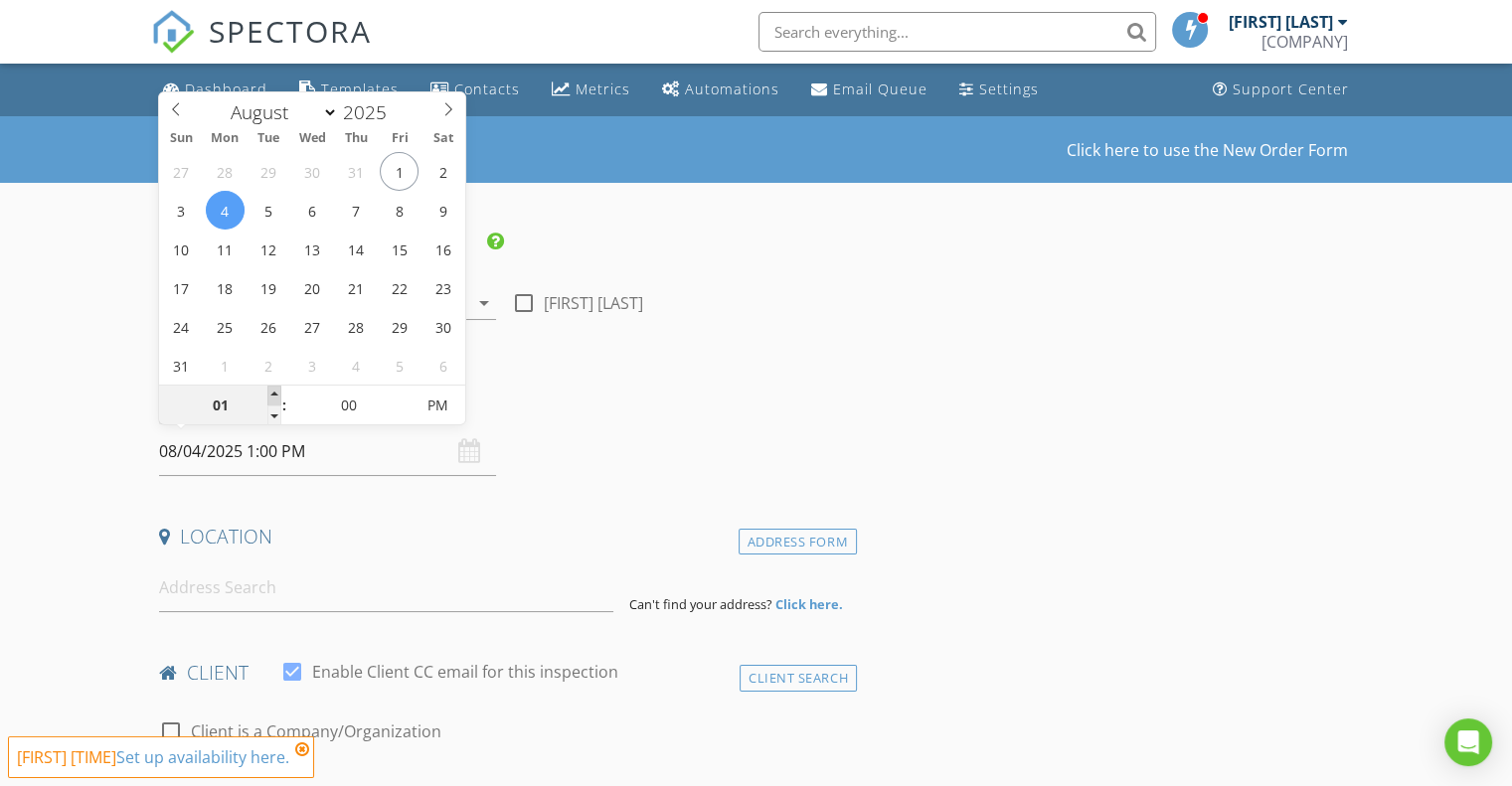 click at bounding box center (274, 395) 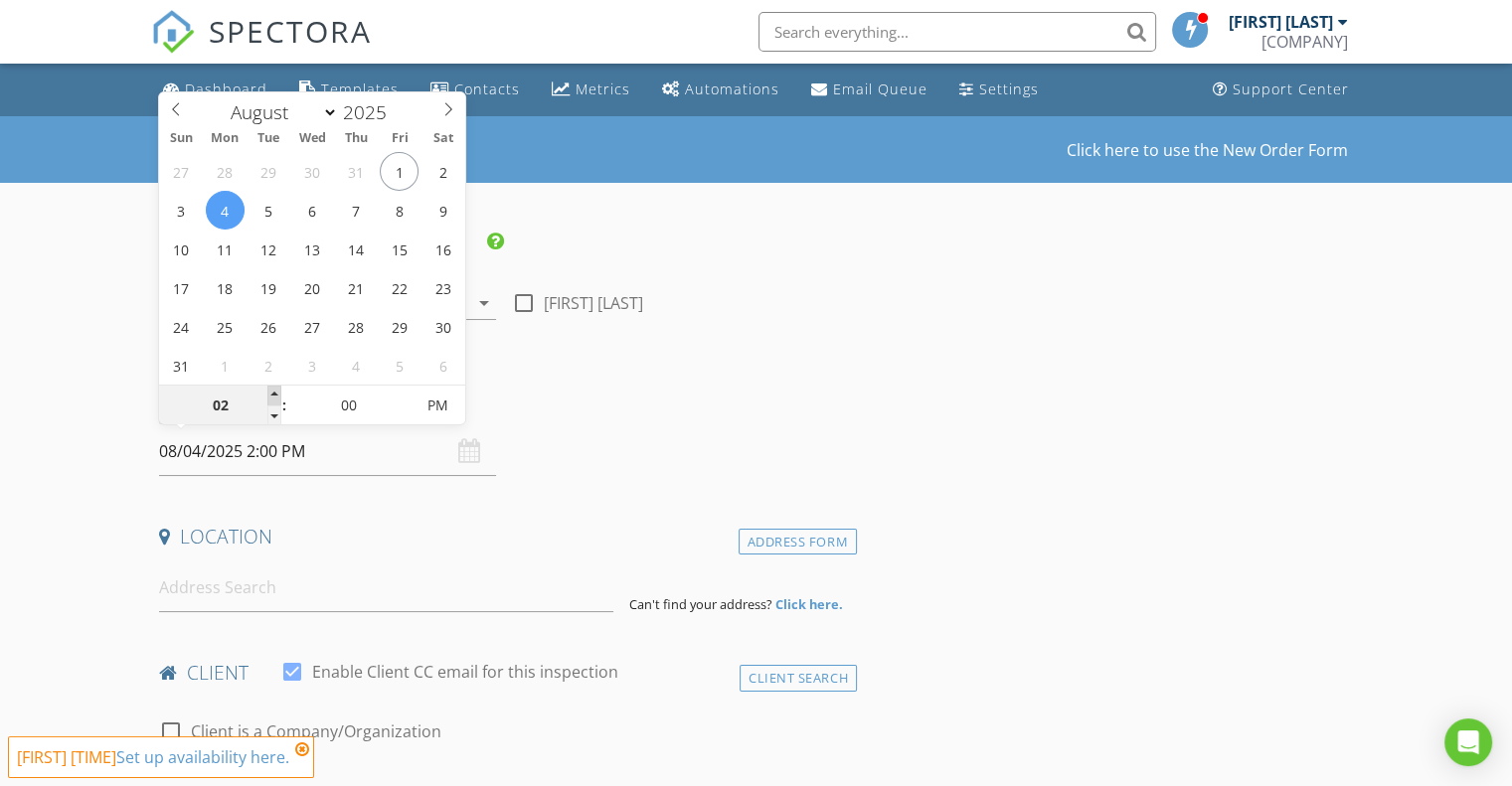click at bounding box center (274, 395) 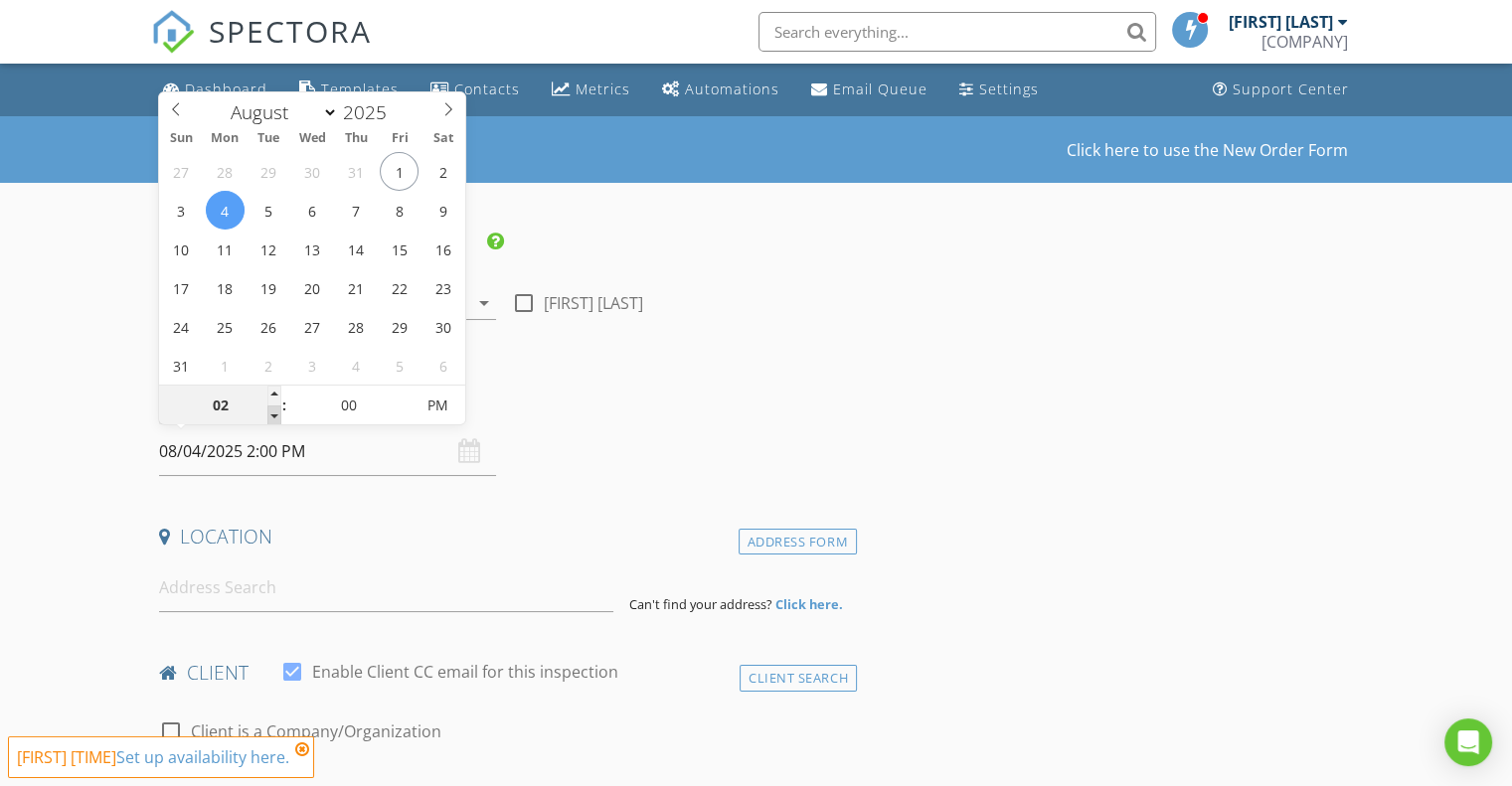 type on "01" 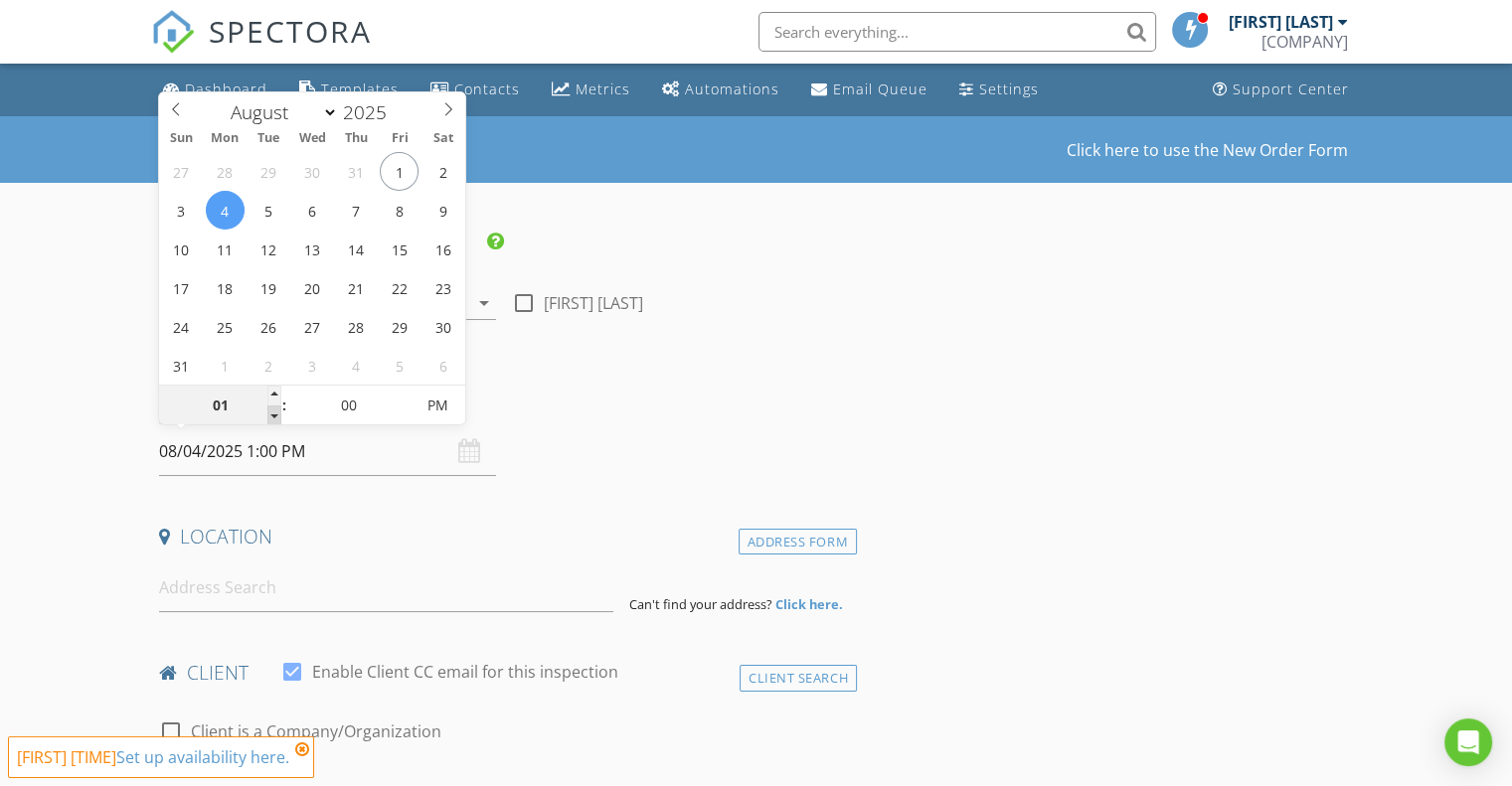 click at bounding box center [274, 415] 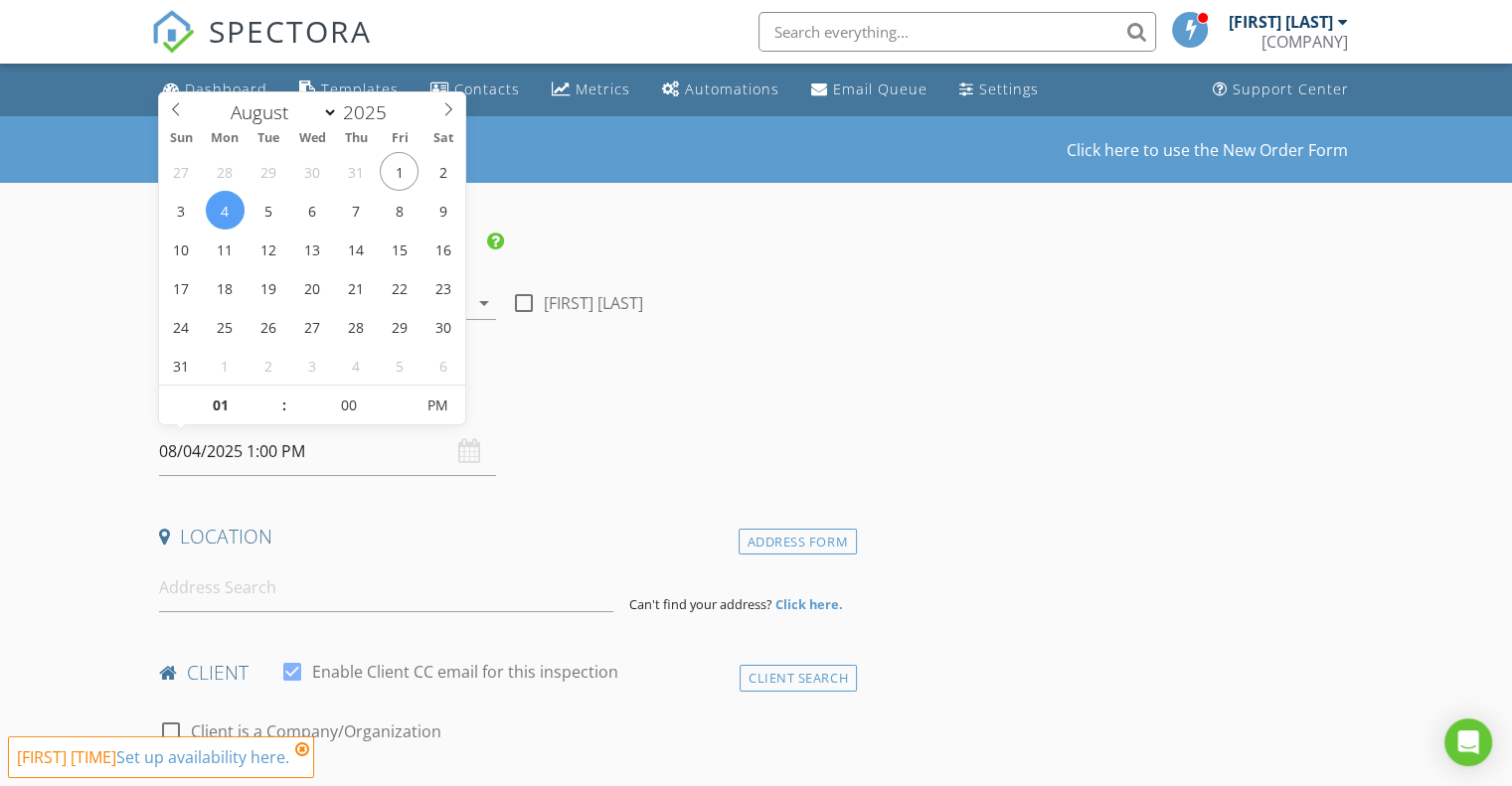 click on "[FIRST] [LAST] [EMAIL] [PHONE]" at bounding box center [756, 1623] 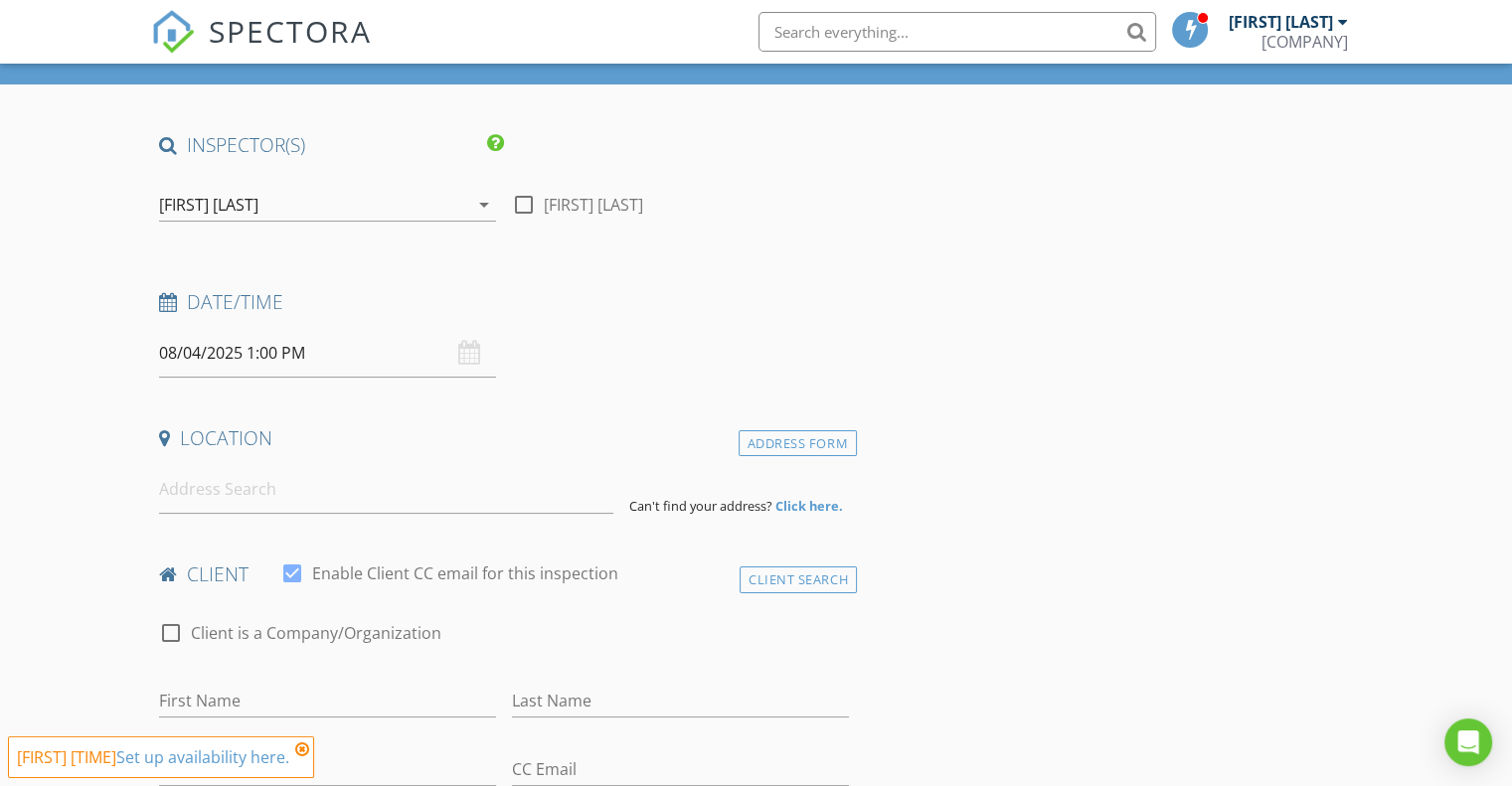 scroll, scrollTop: 99, scrollLeft: 0, axis: vertical 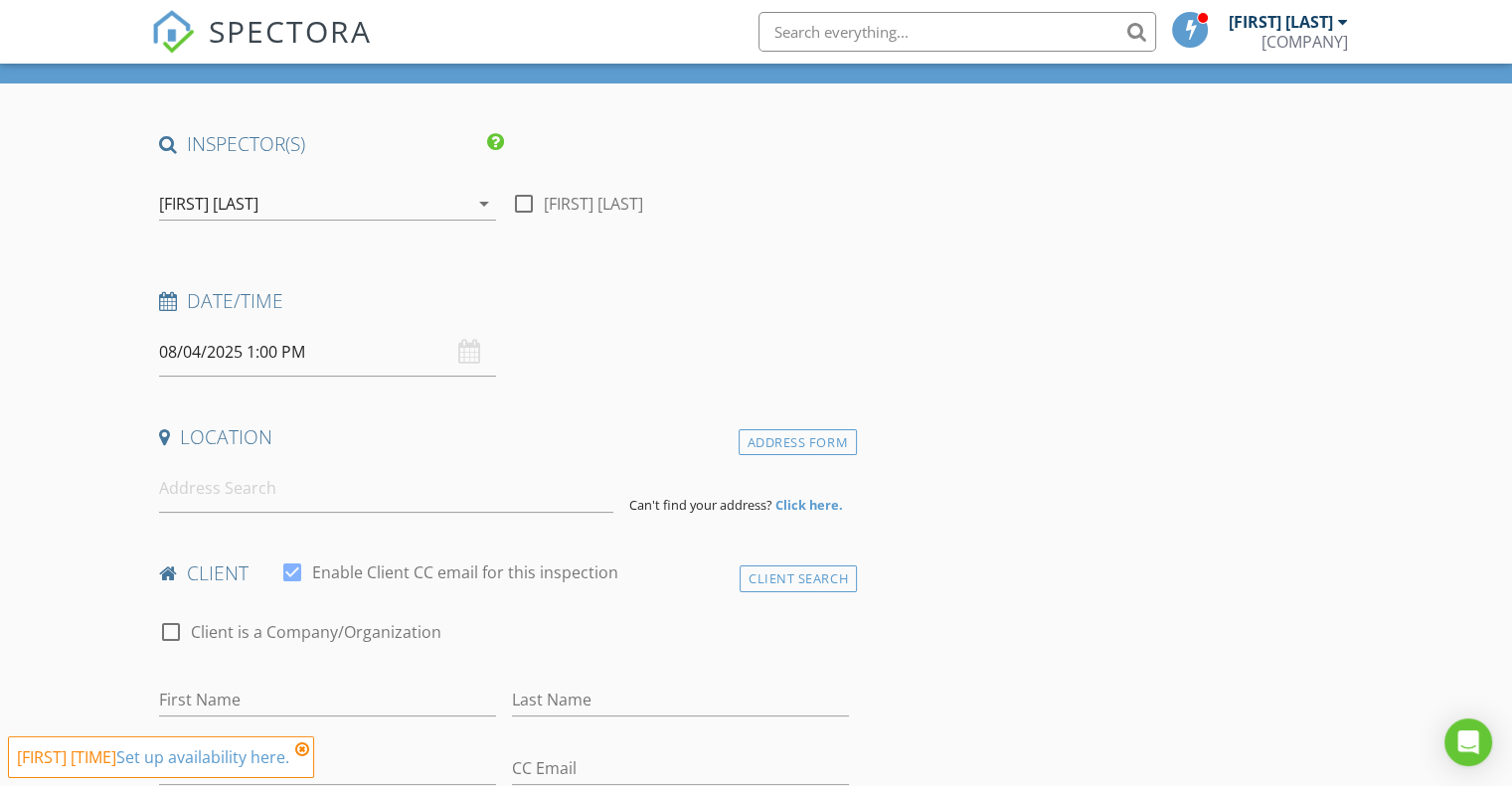 click at bounding box center [302, 749] 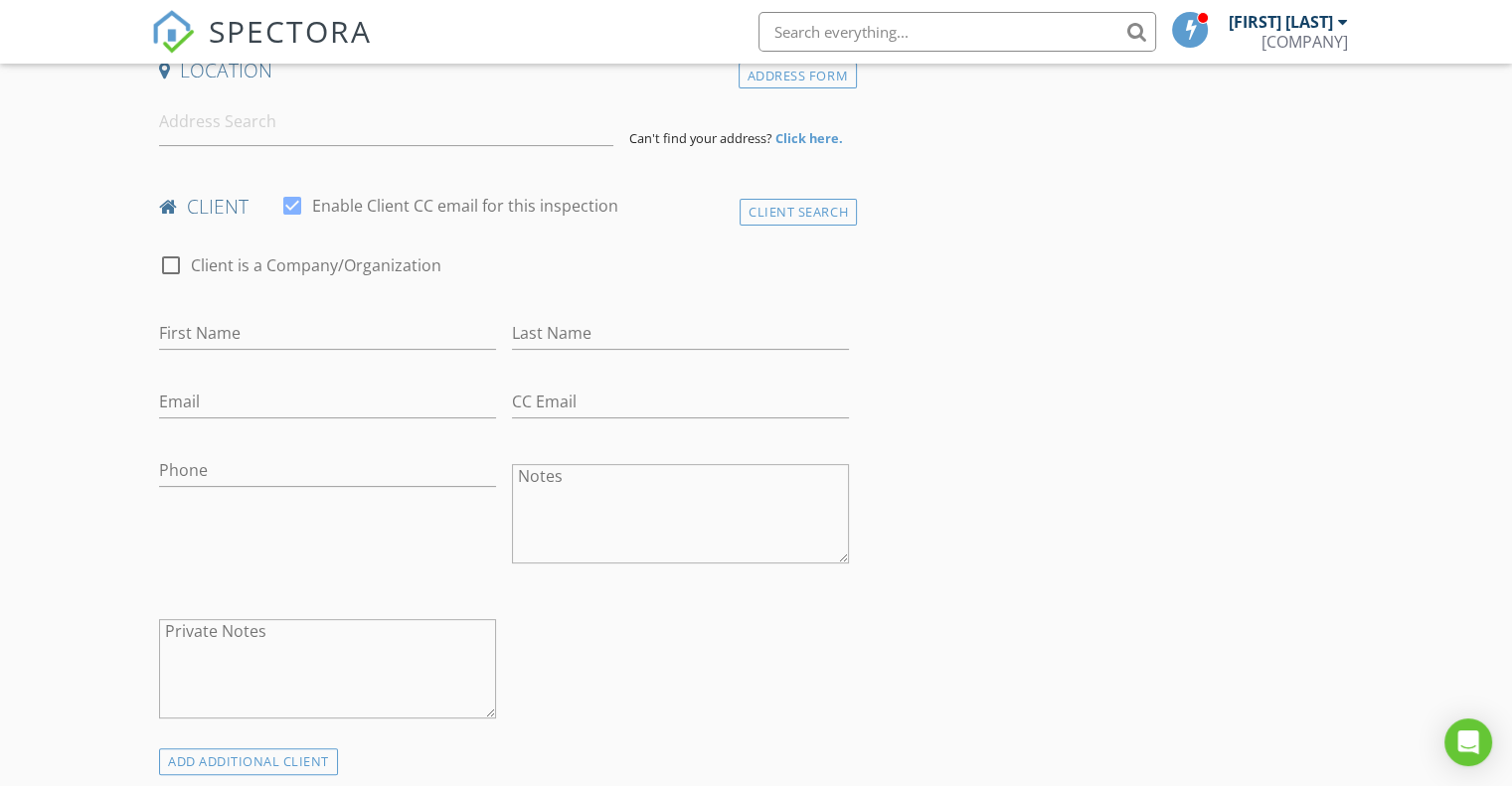 scroll, scrollTop: 497, scrollLeft: 0, axis: vertical 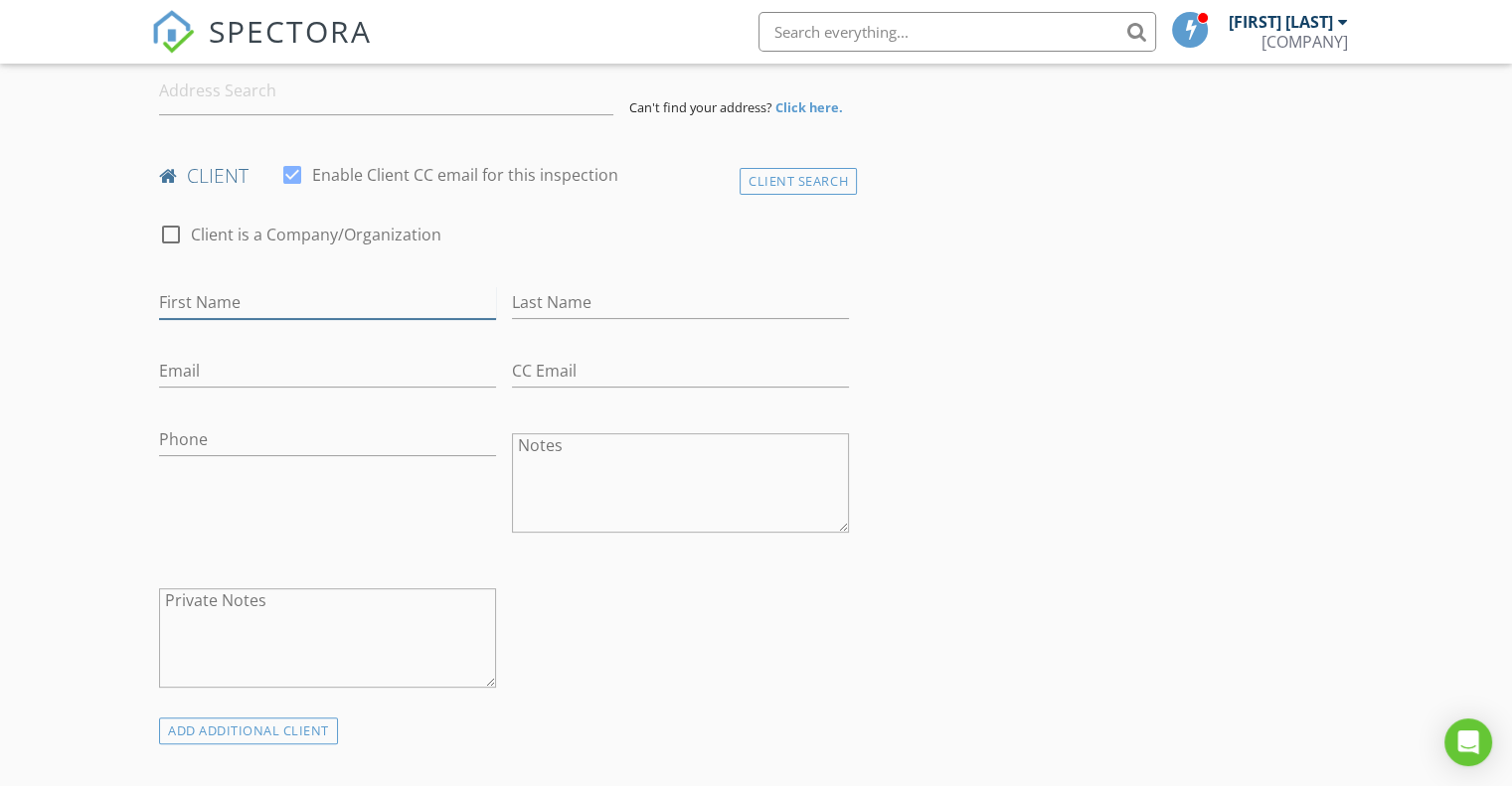 click on "First Name" at bounding box center (327, 302) 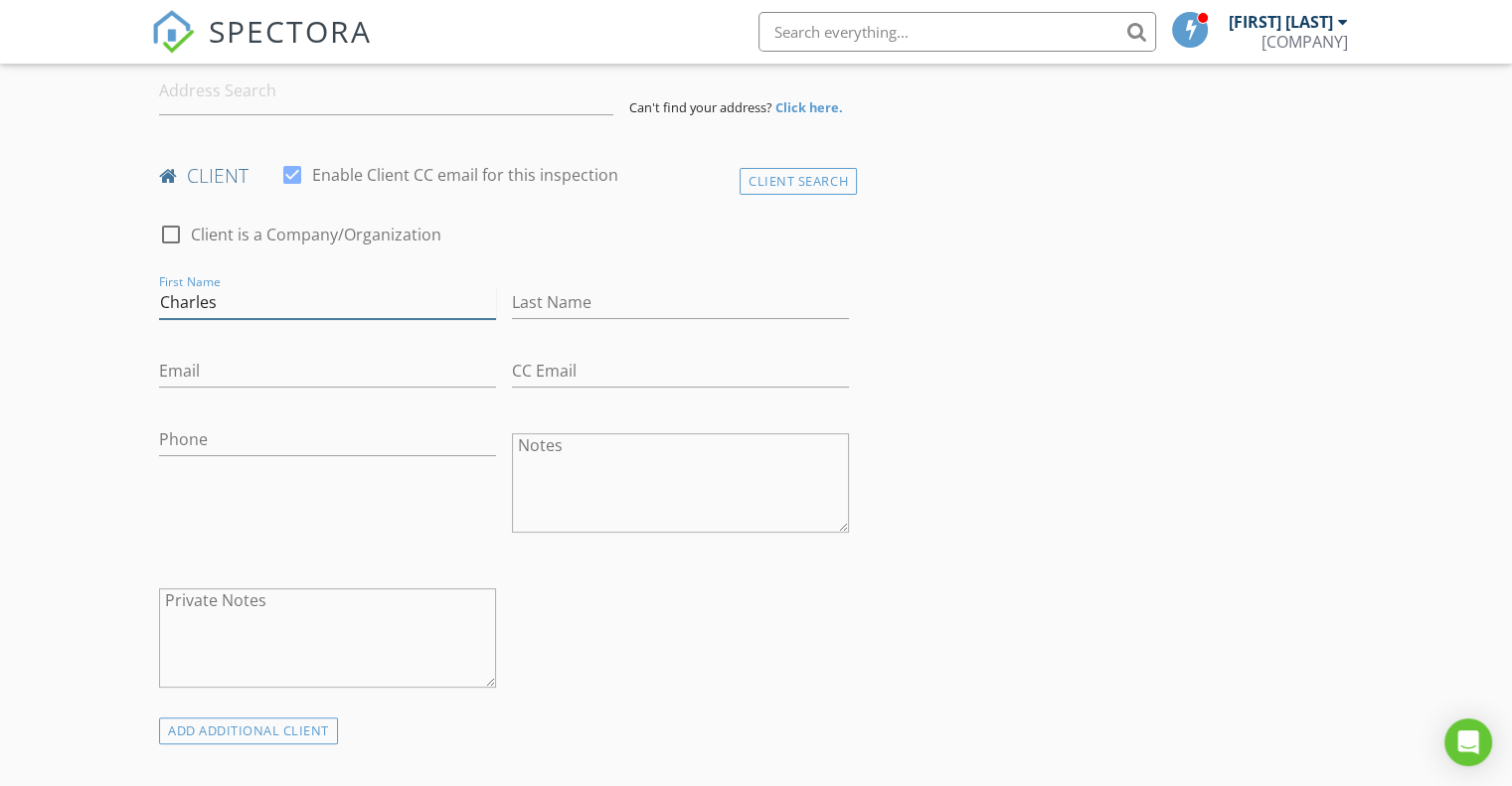 type on "Charles" 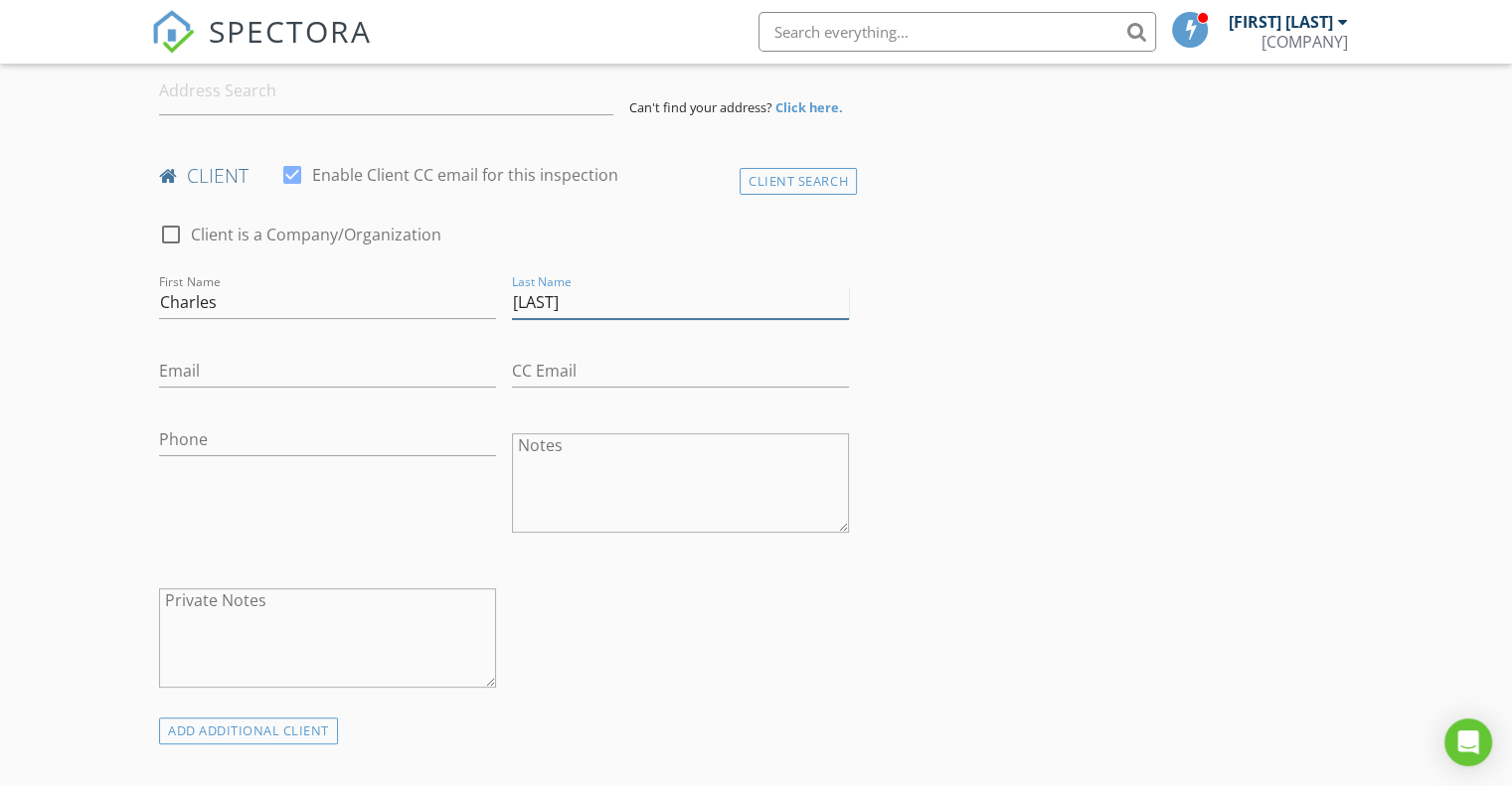 type on "[LAST]" 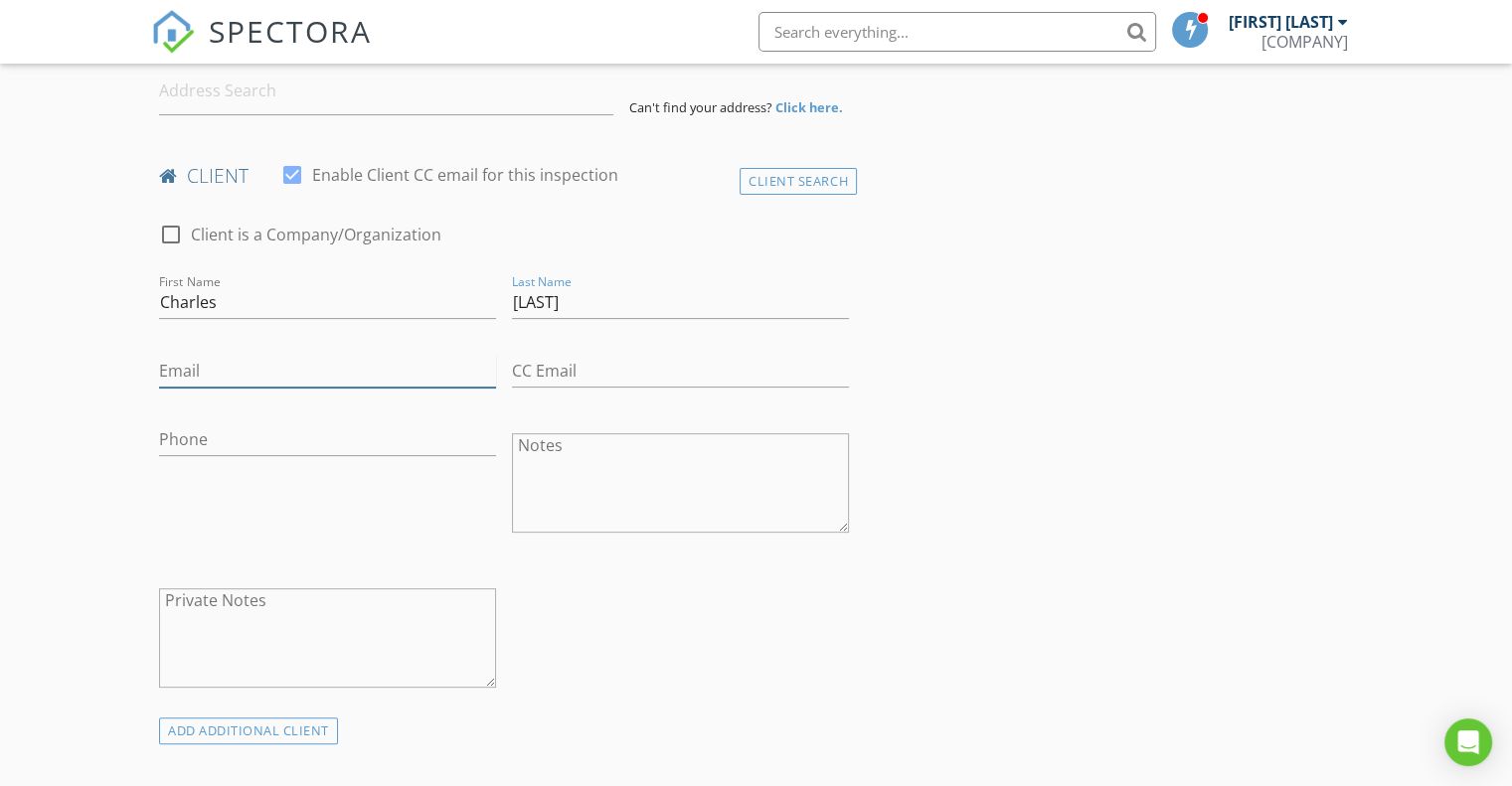 click on "Email" at bounding box center (327, 371) 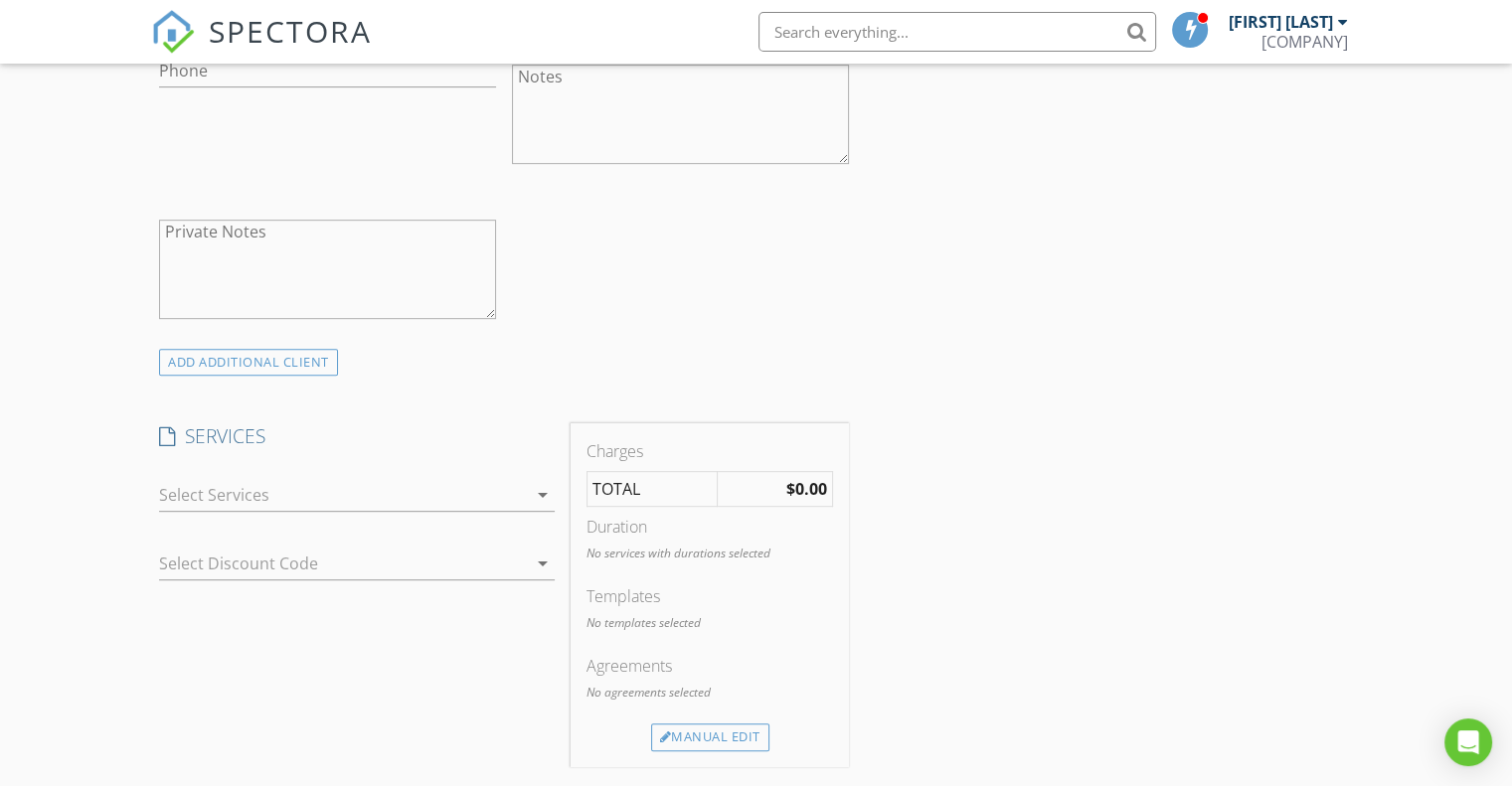 scroll, scrollTop: 994, scrollLeft: 0, axis: vertical 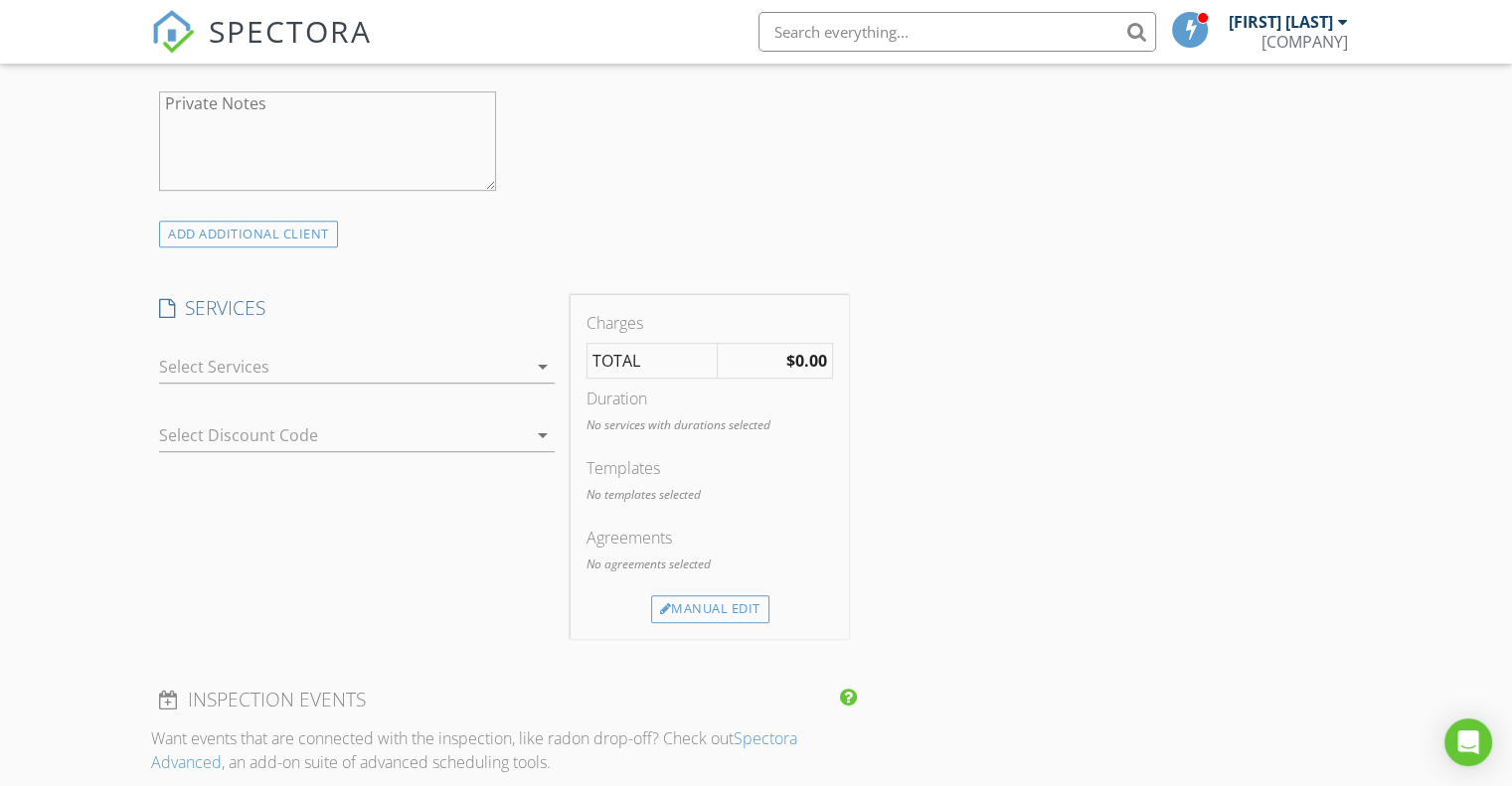 type on "[EMAIL]" 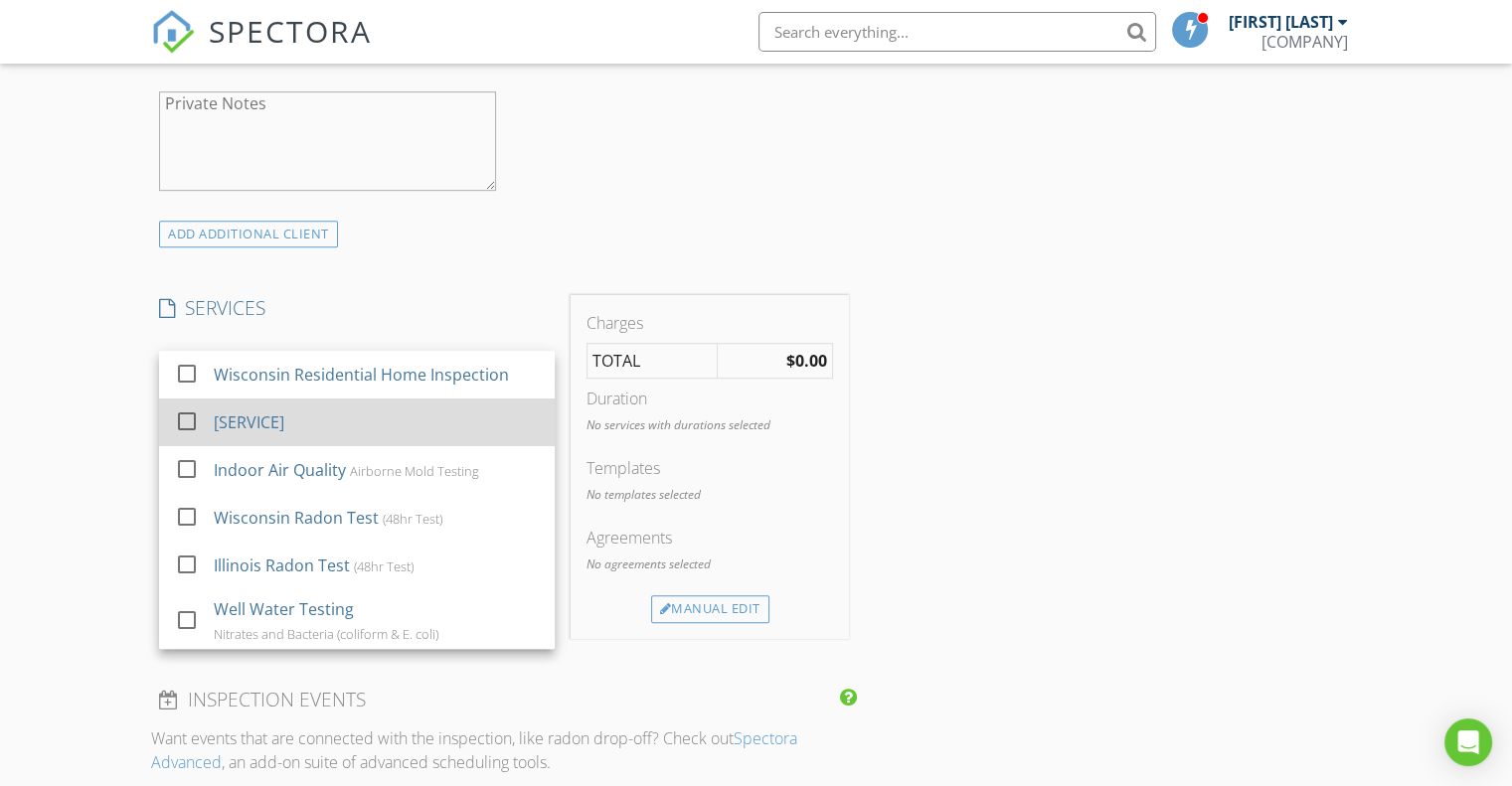click at bounding box center (191, 439) 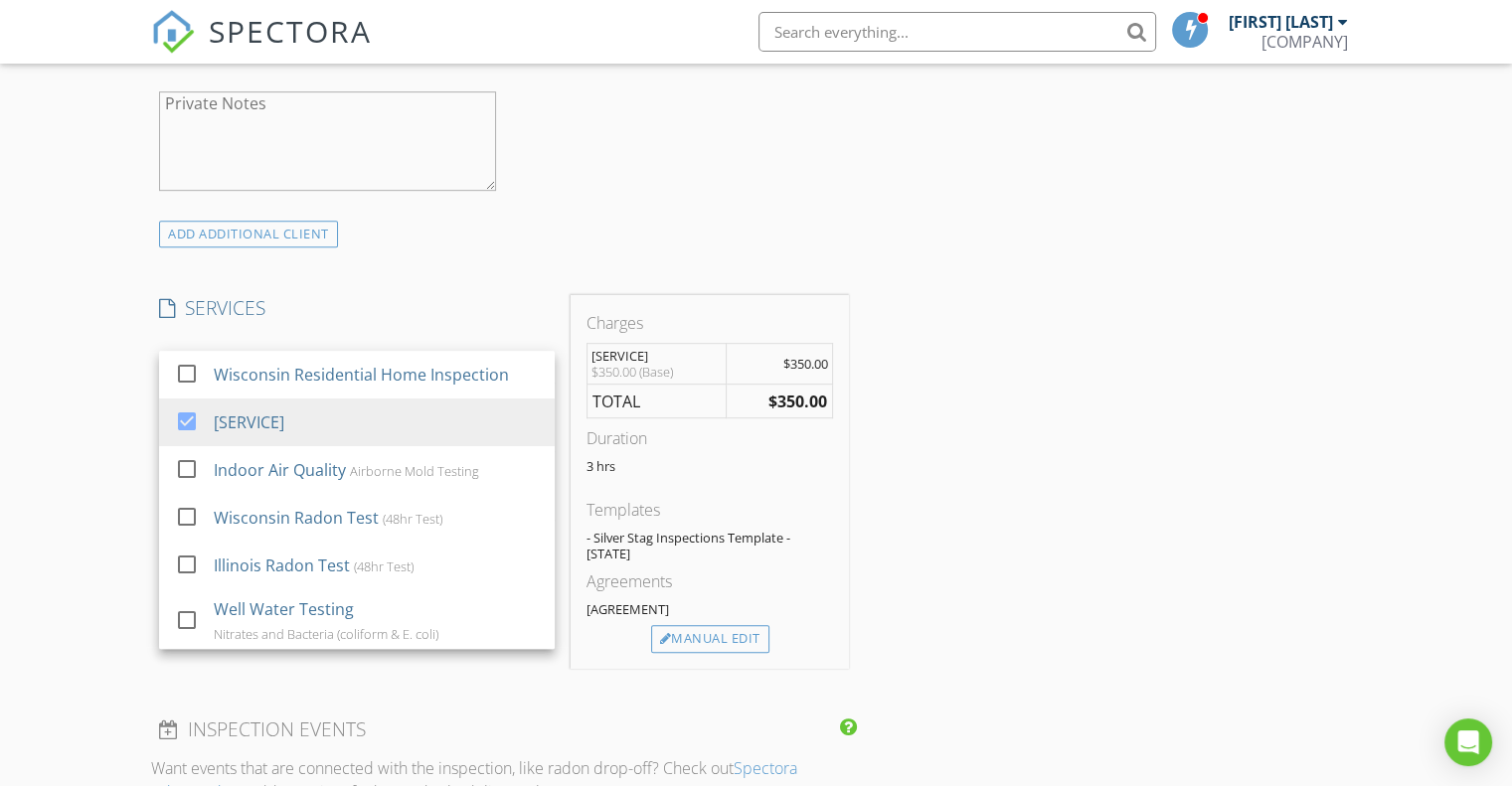 click on "[FIRST] [LAST] [EMAIL] [PHONE]" at bounding box center [756, 644] 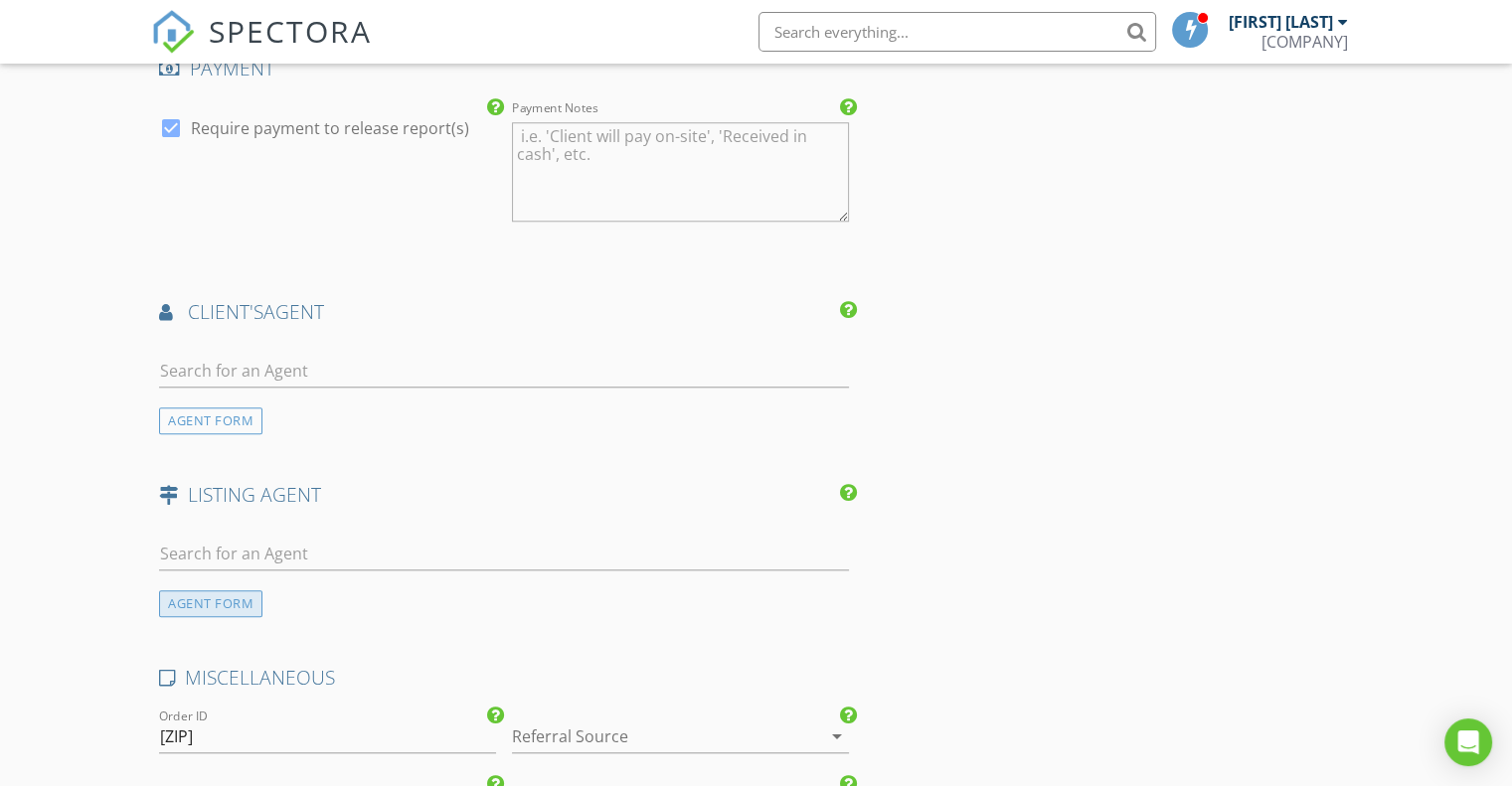 scroll, scrollTop: 1987, scrollLeft: 0, axis: vertical 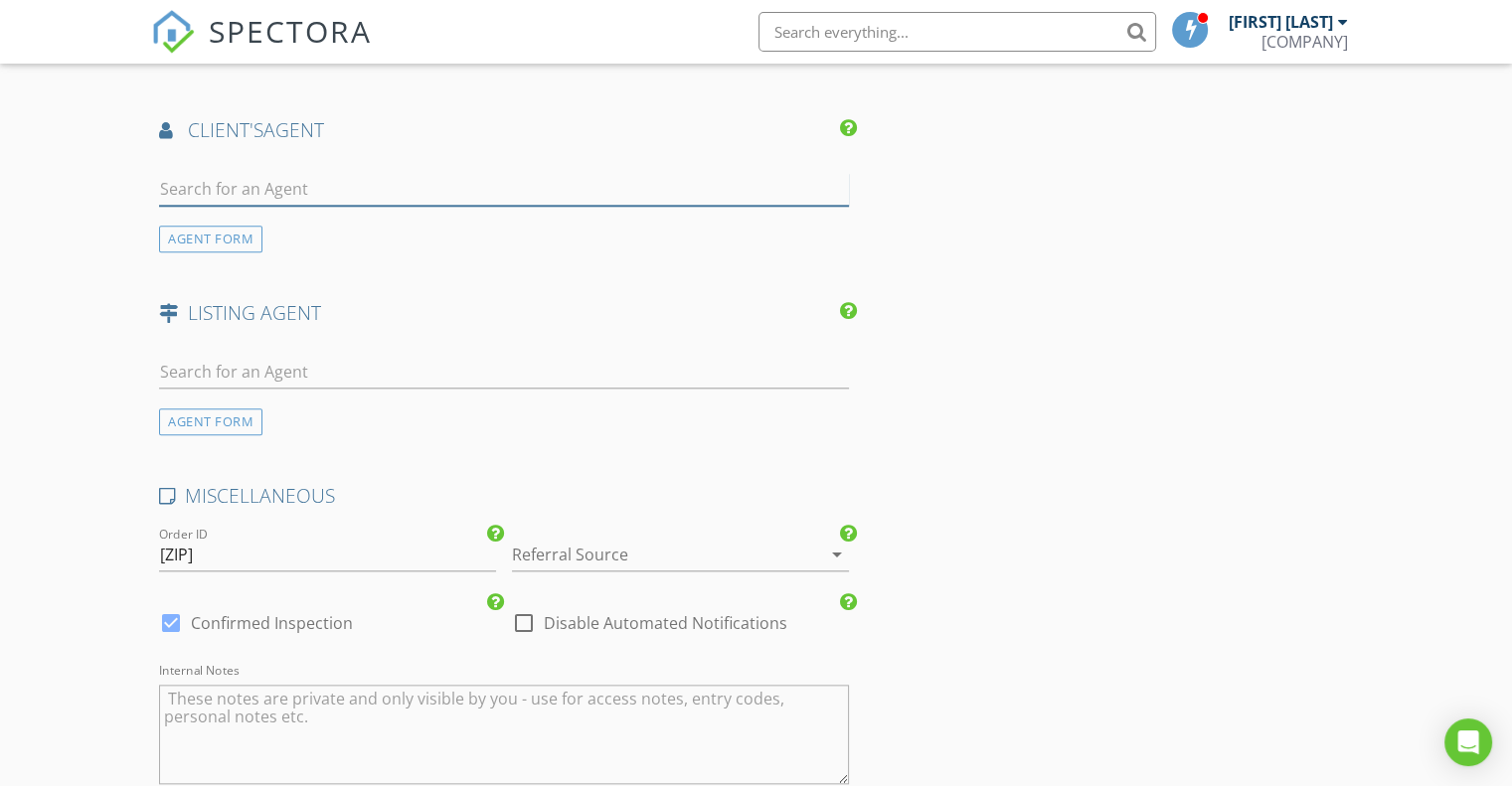 click at bounding box center [504, 189] 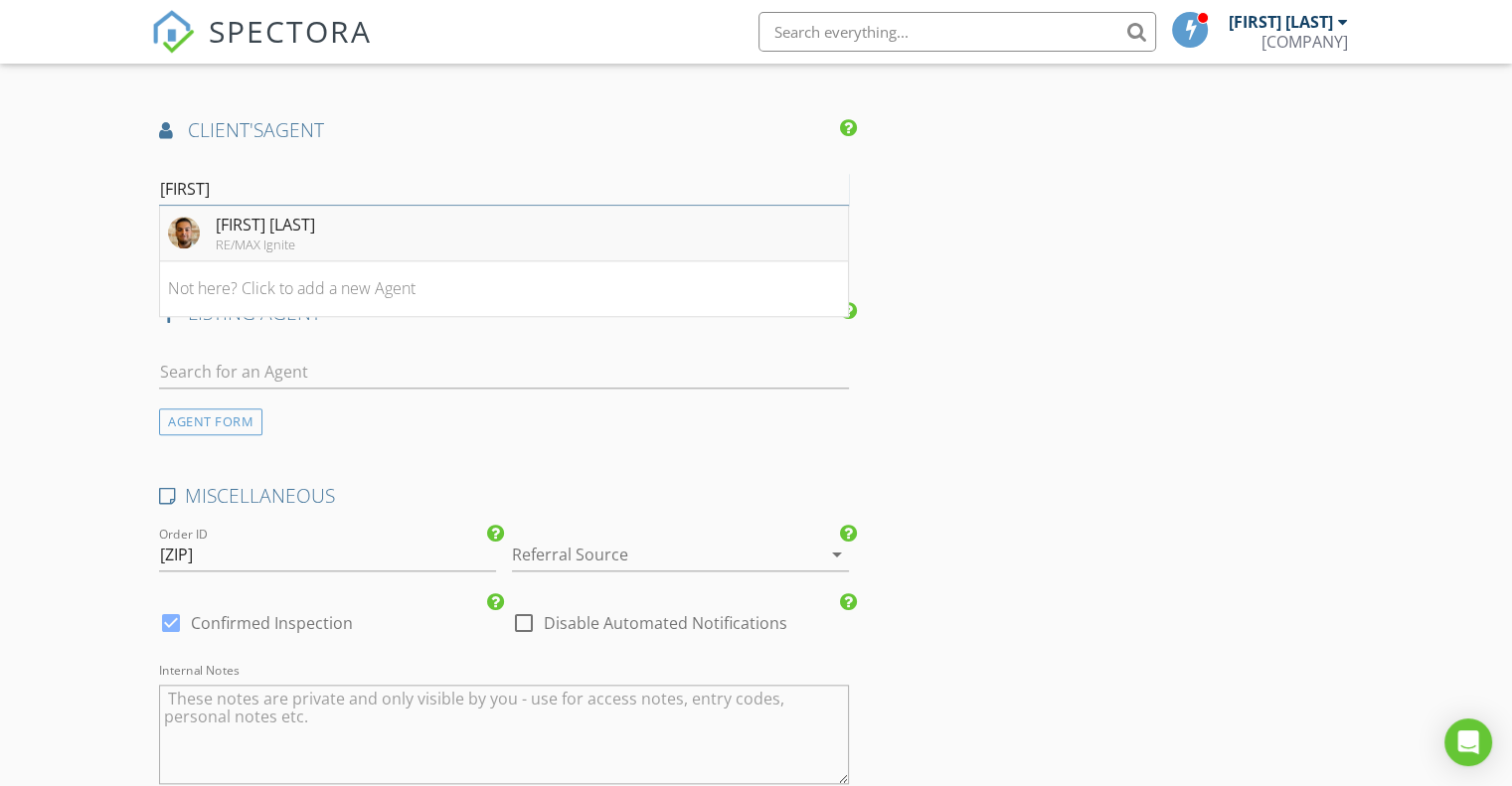 type on "[FIRST]" 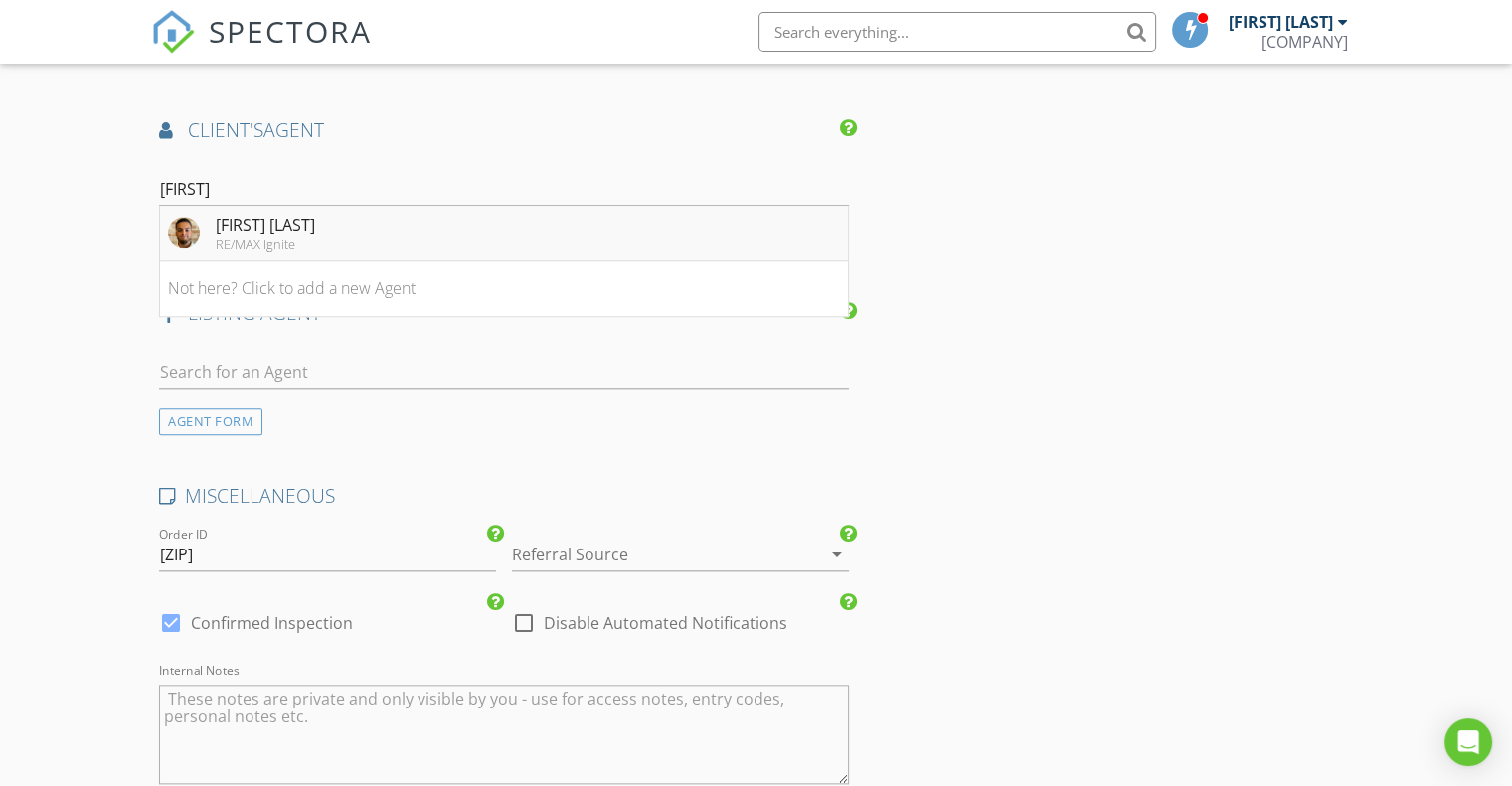 click on "[FIRST] [LAST]" at bounding box center (242, 233) 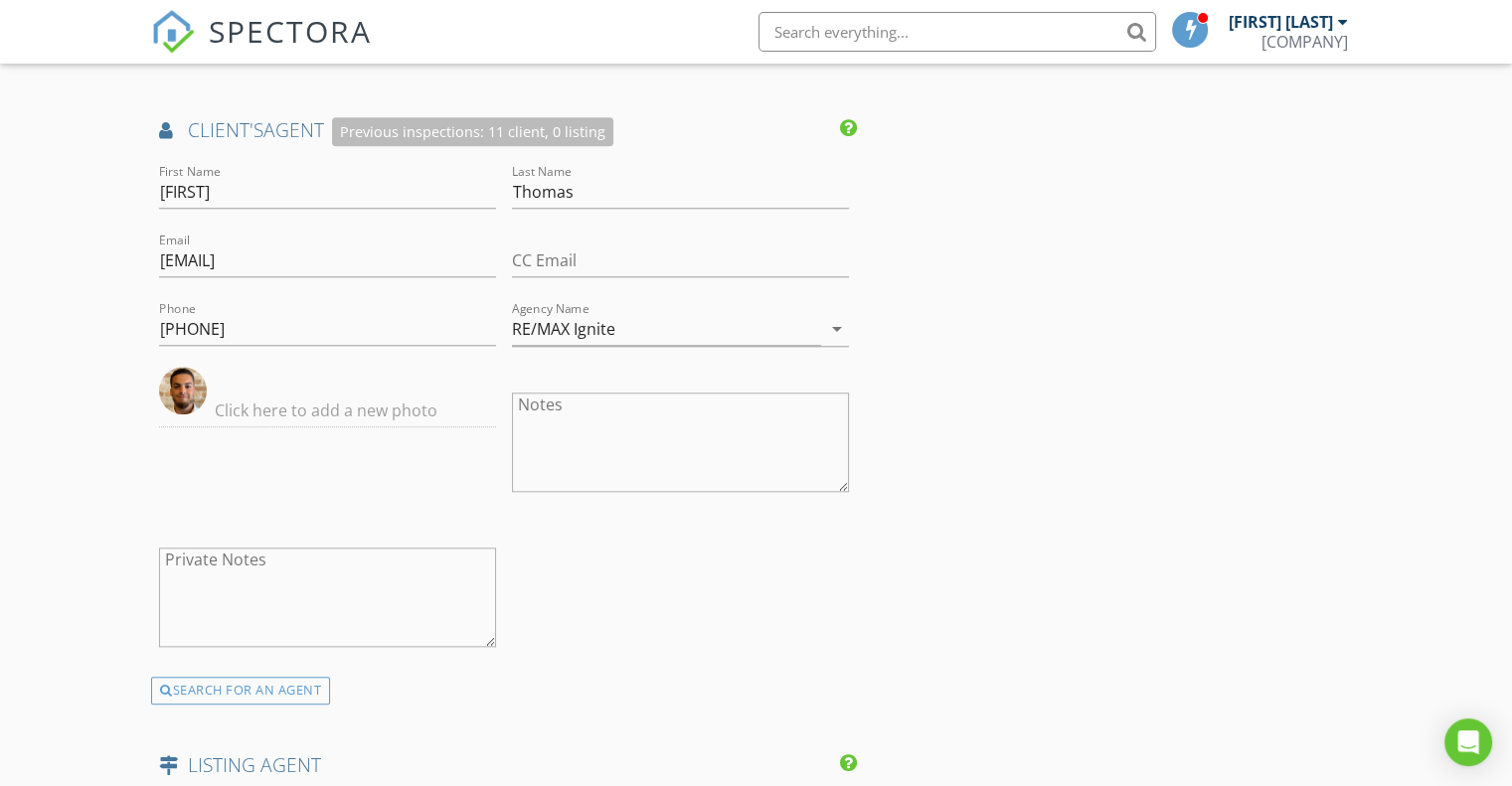 click on "[FIRST] [LAST] [EMAIL] [PHONE]" at bounding box center [756, -123] 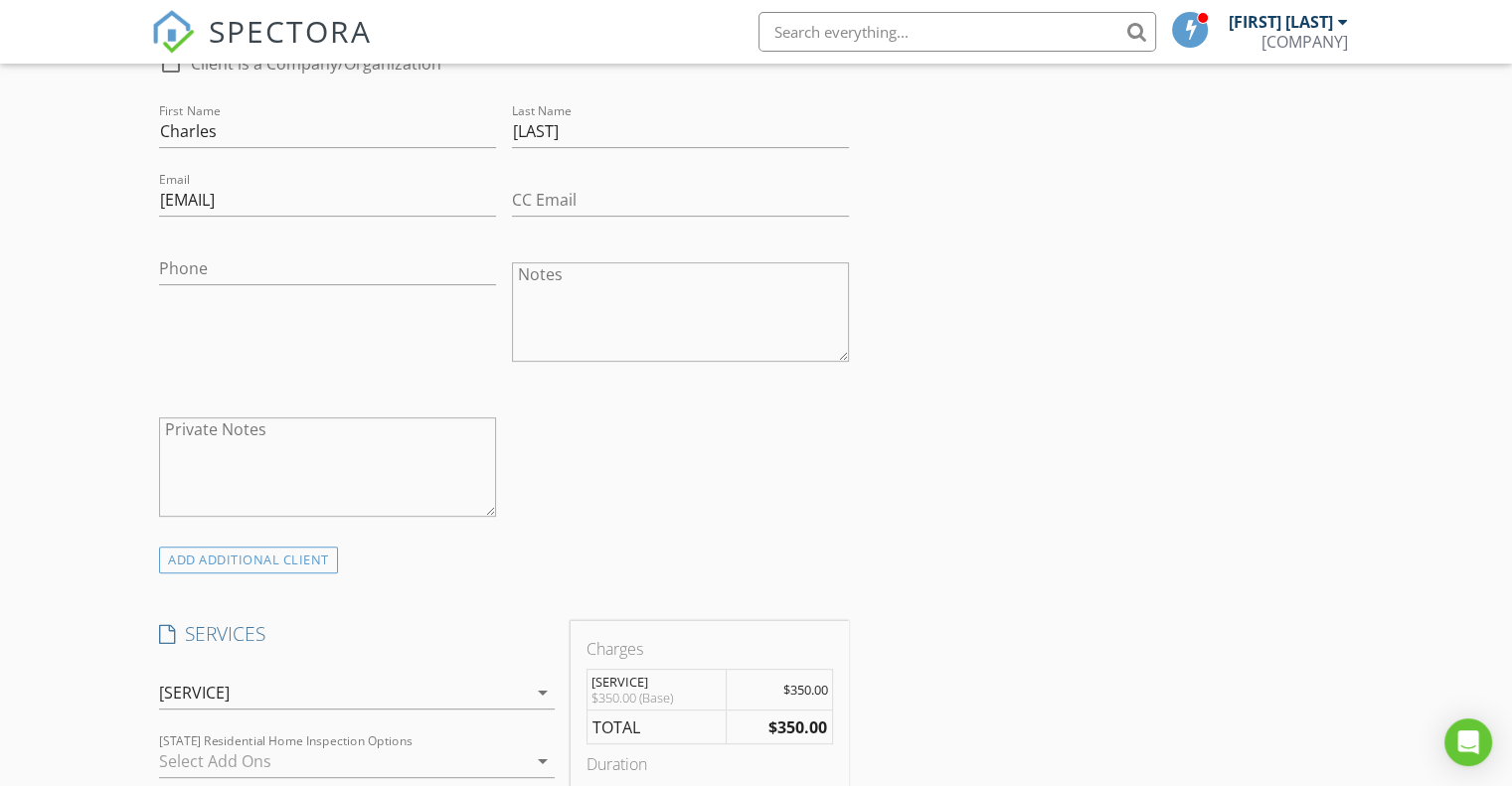 scroll, scrollTop: 497, scrollLeft: 0, axis: vertical 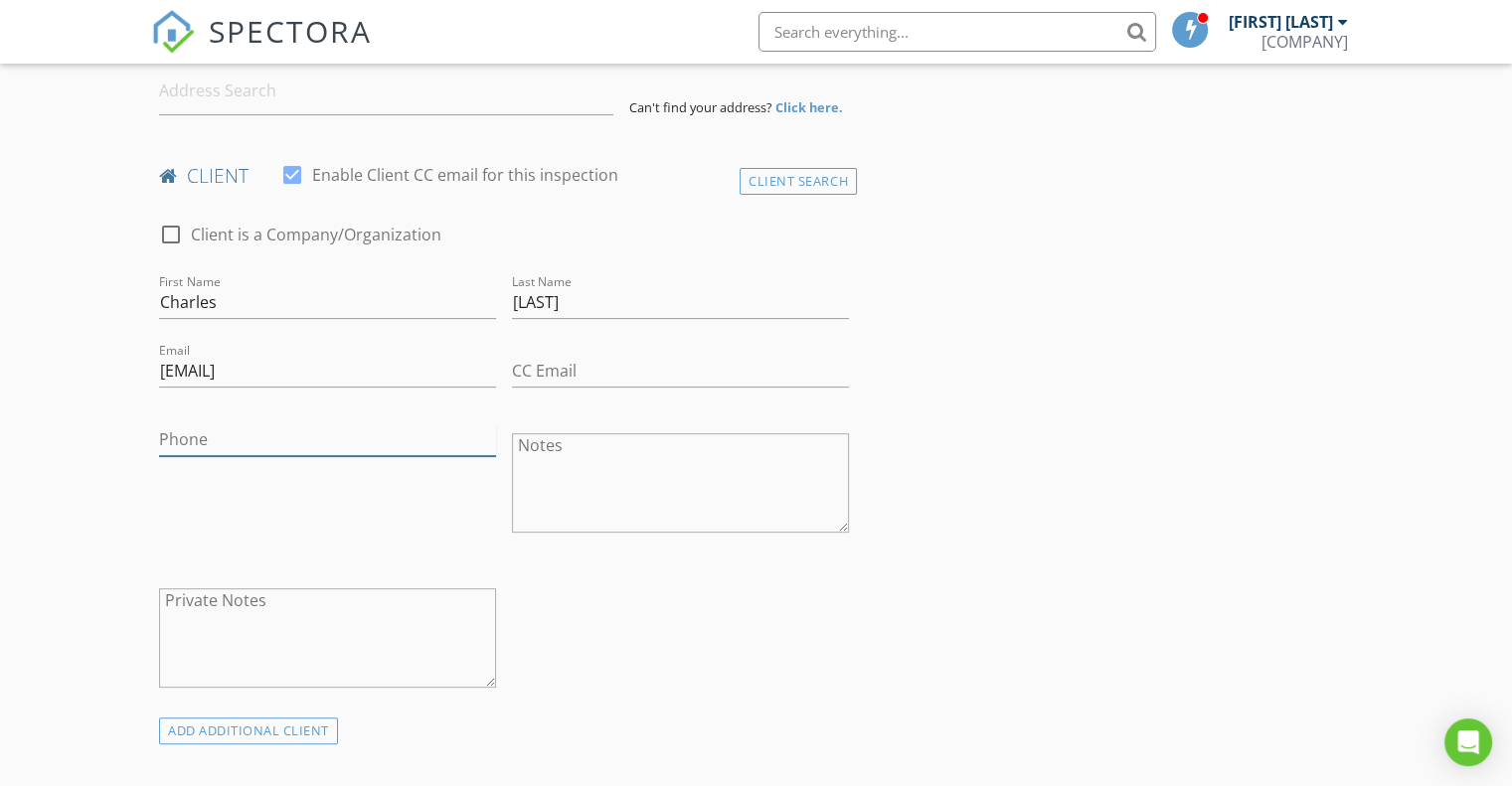 click on "Phone" at bounding box center (327, 439) 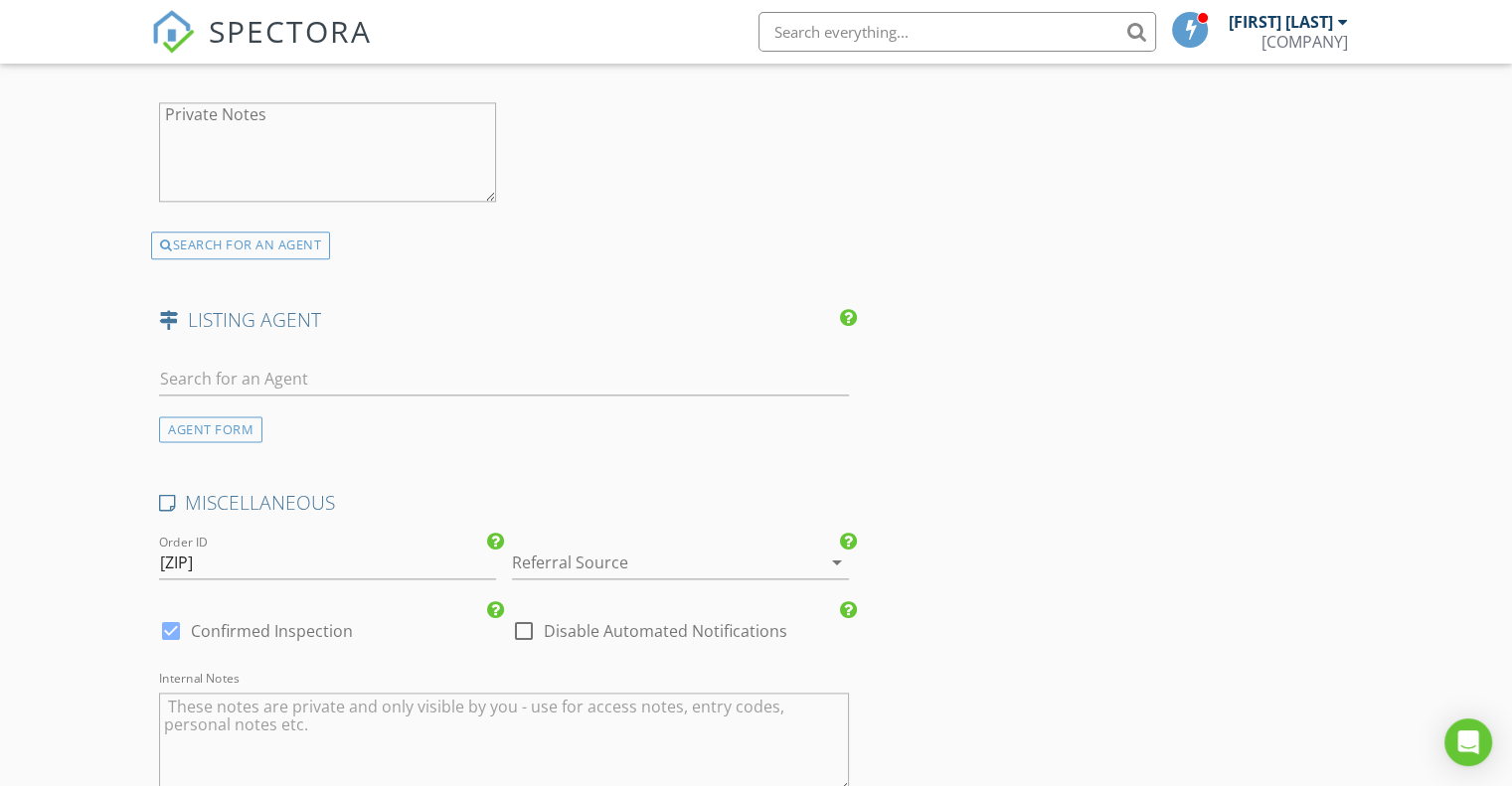 scroll, scrollTop: 2683, scrollLeft: 0, axis: vertical 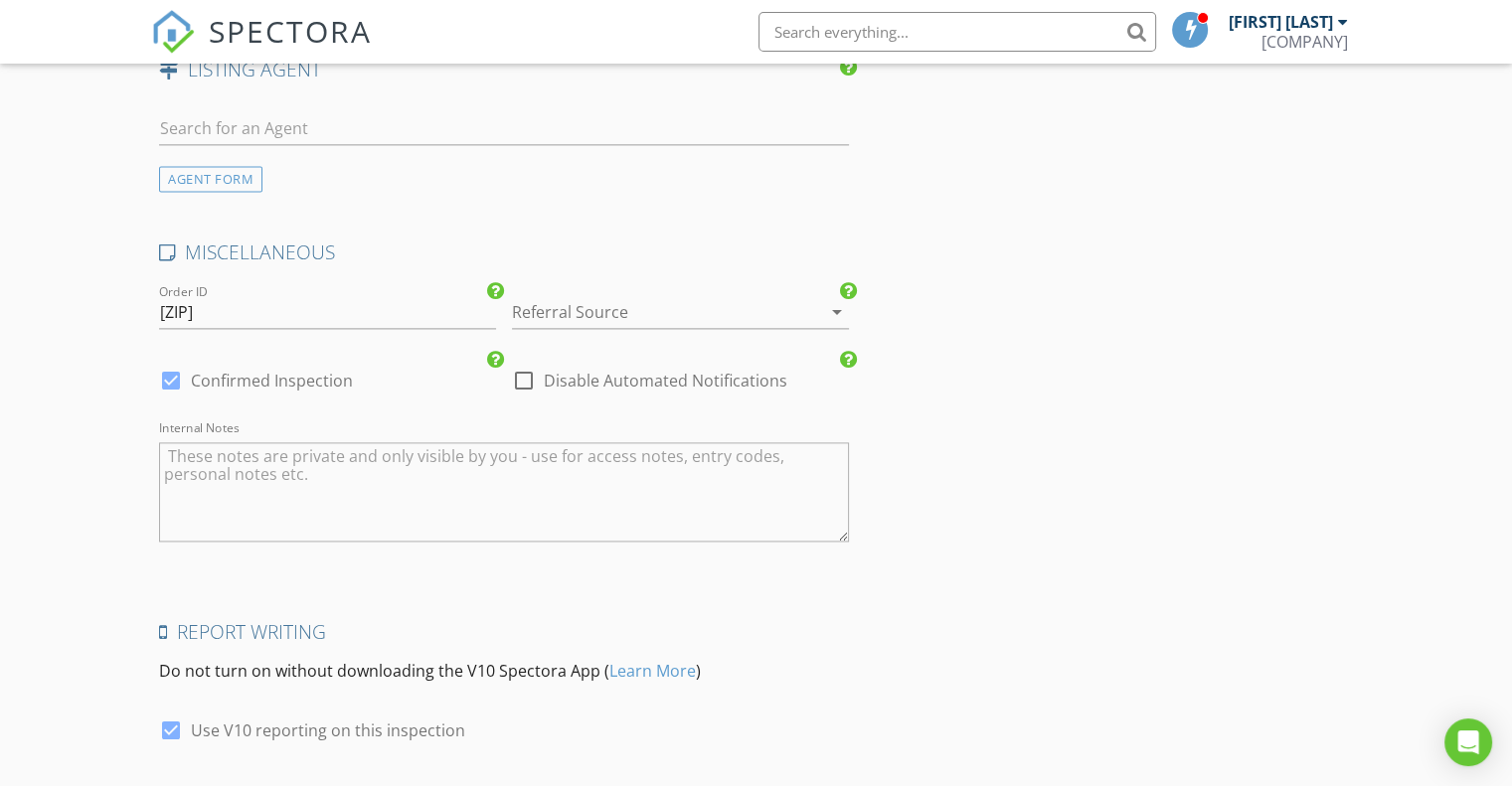type on "[PHONE]" 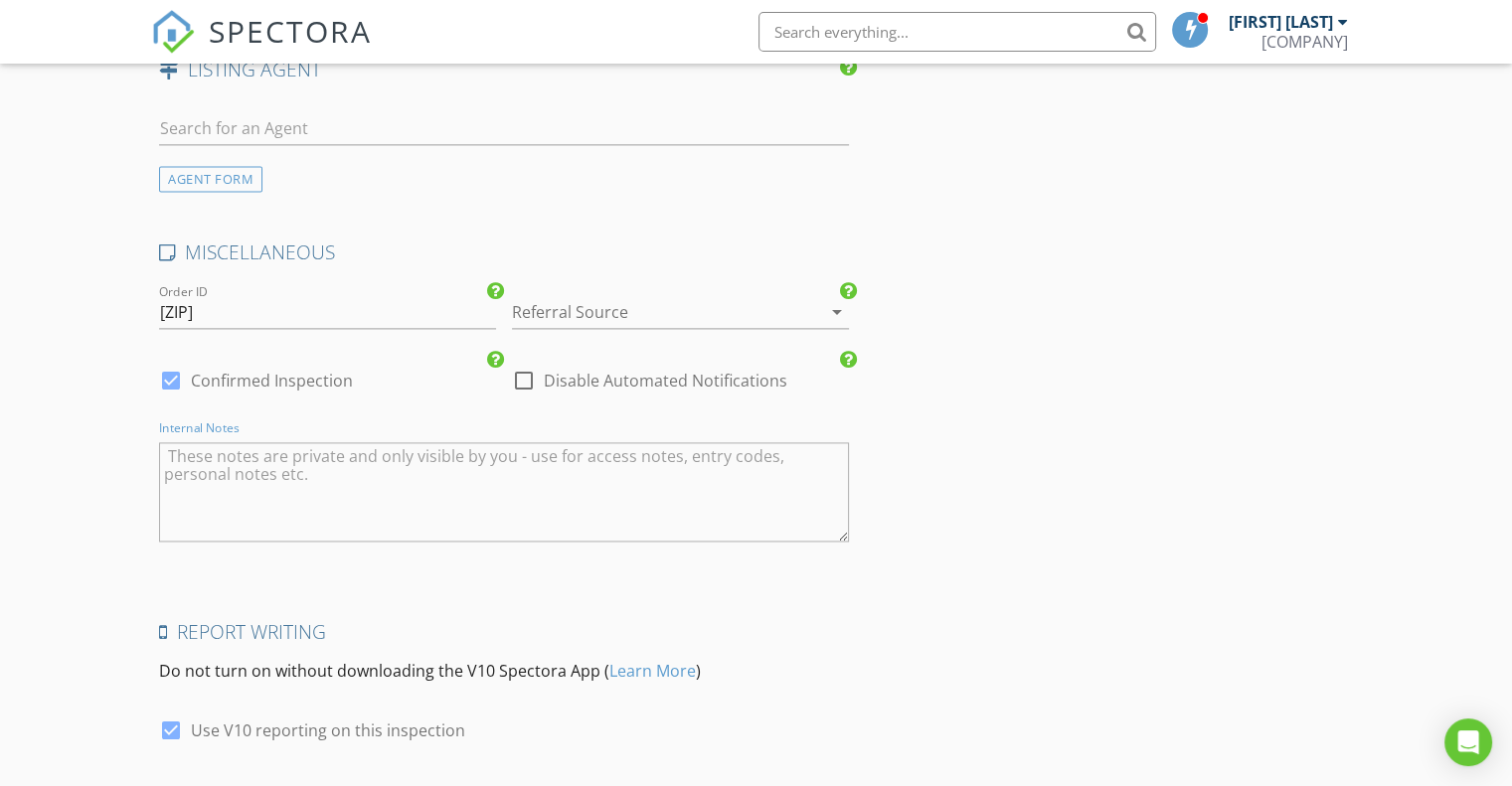click at bounding box center (504, 492) 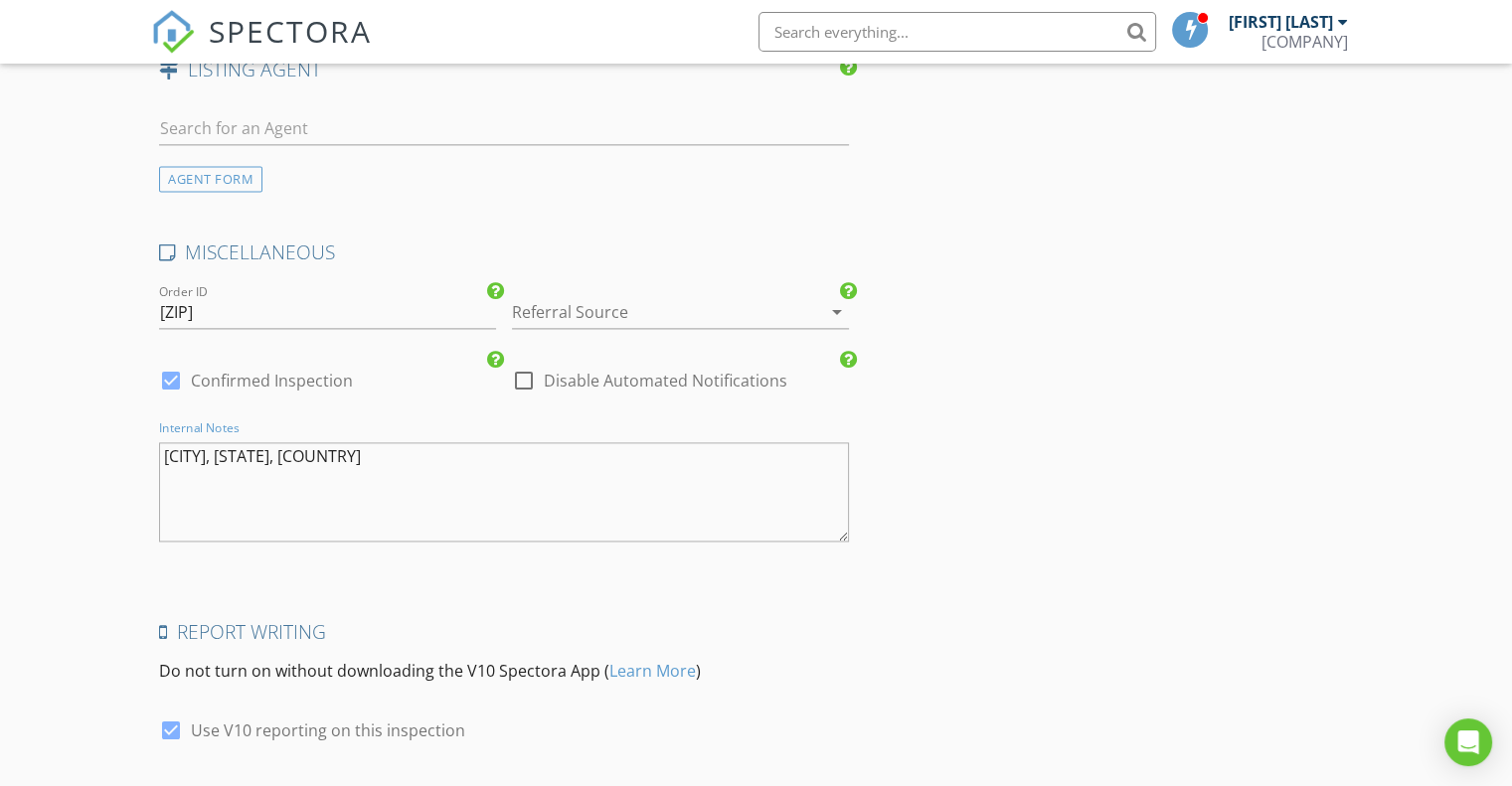 type on "[CITY], [STATE], [COUNTRY]" 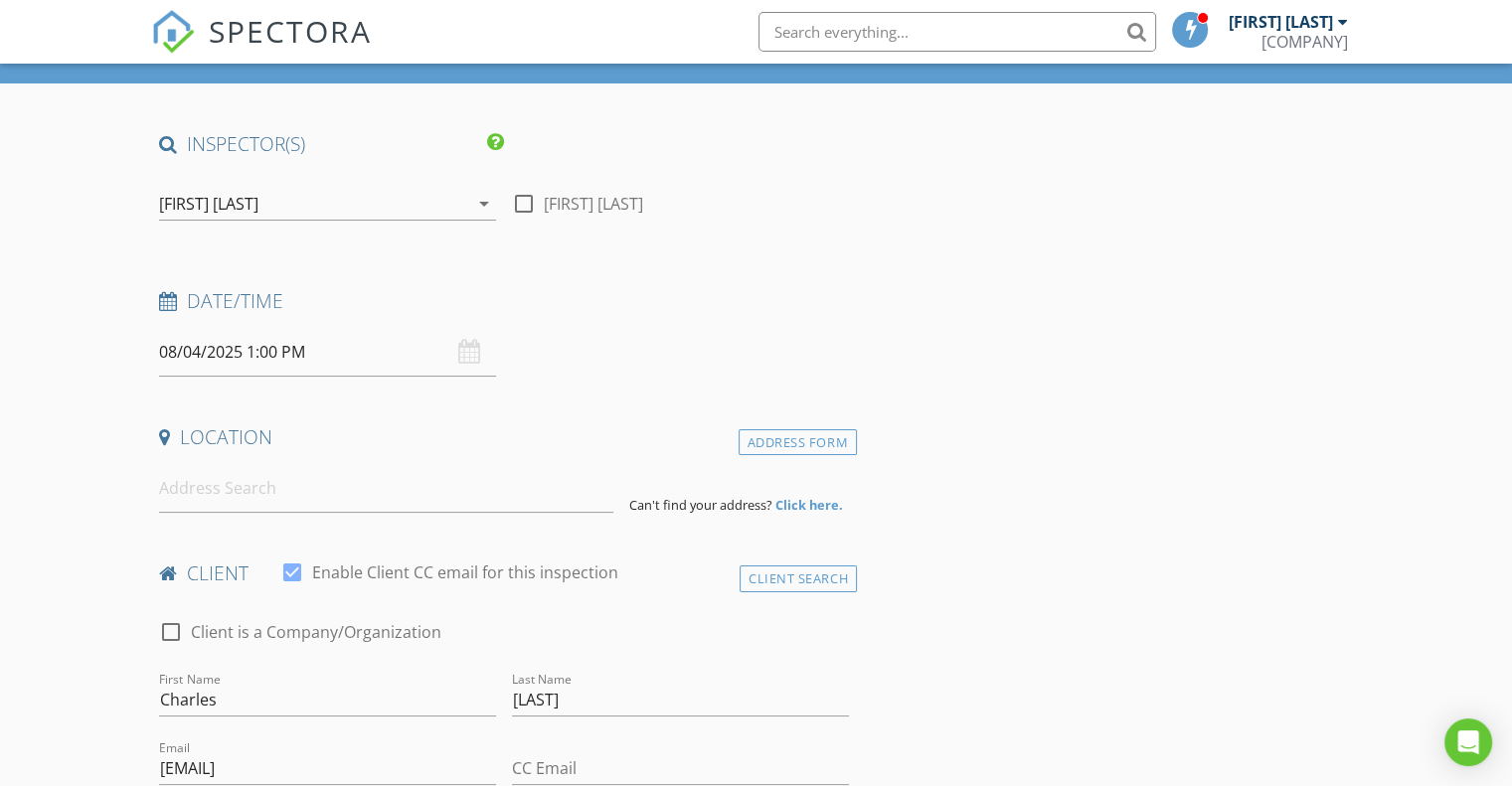 scroll, scrollTop: 0, scrollLeft: 0, axis: both 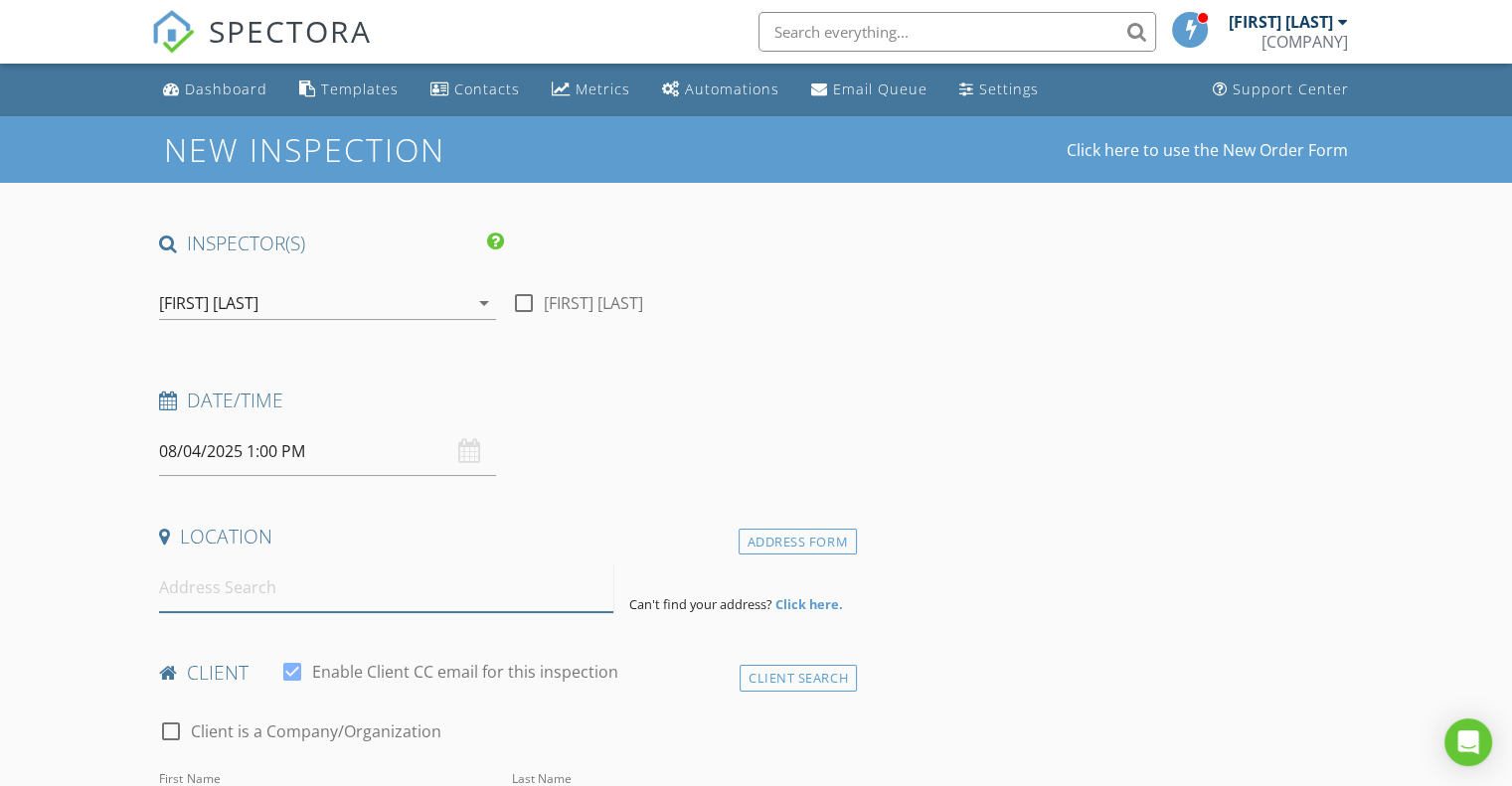 click at bounding box center (386, 587) 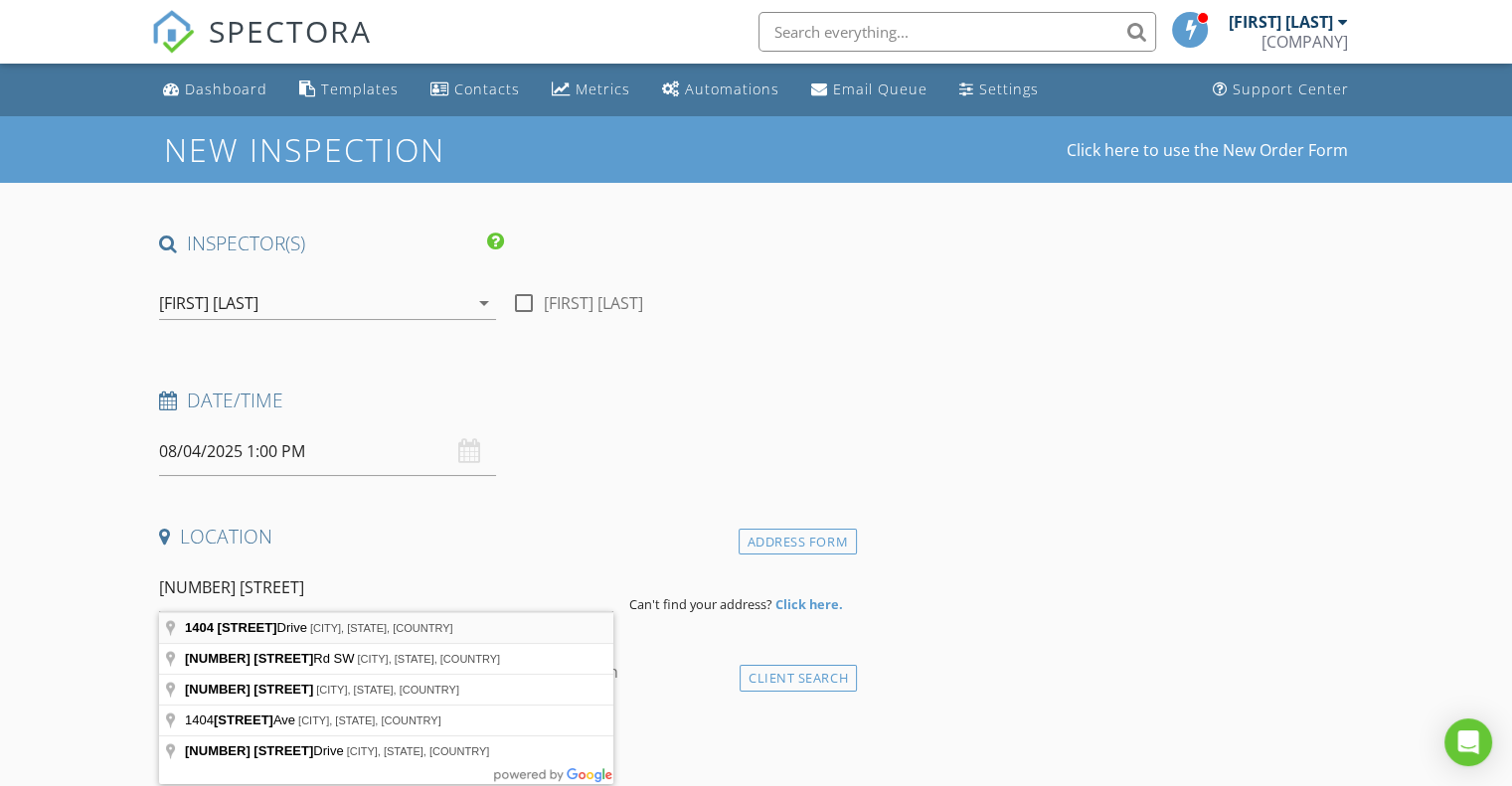 type on "[NUMBER] [STREET], [CITY], [STATE], [COUNTRY]" 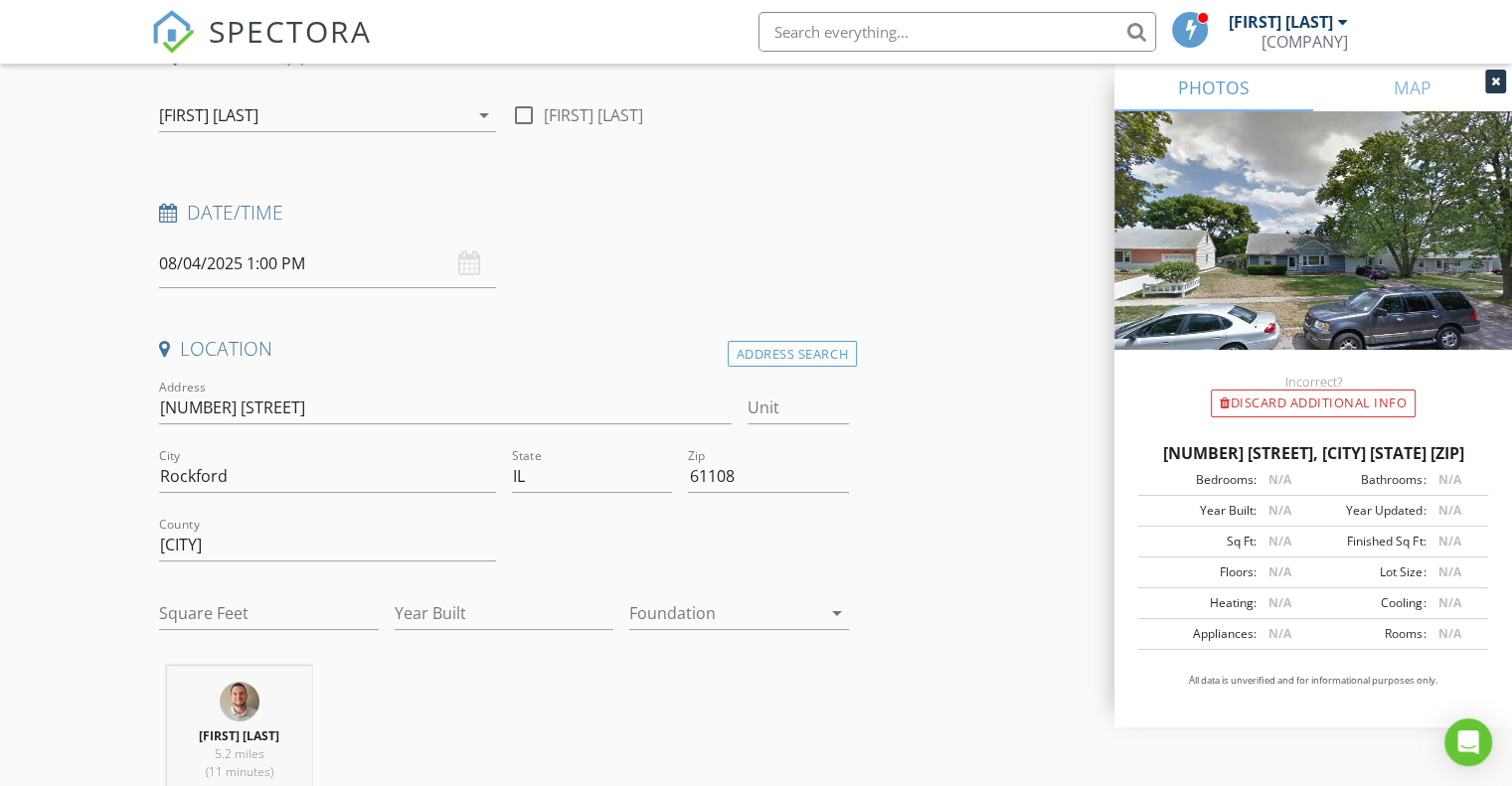 scroll, scrollTop: 199, scrollLeft: 0, axis: vertical 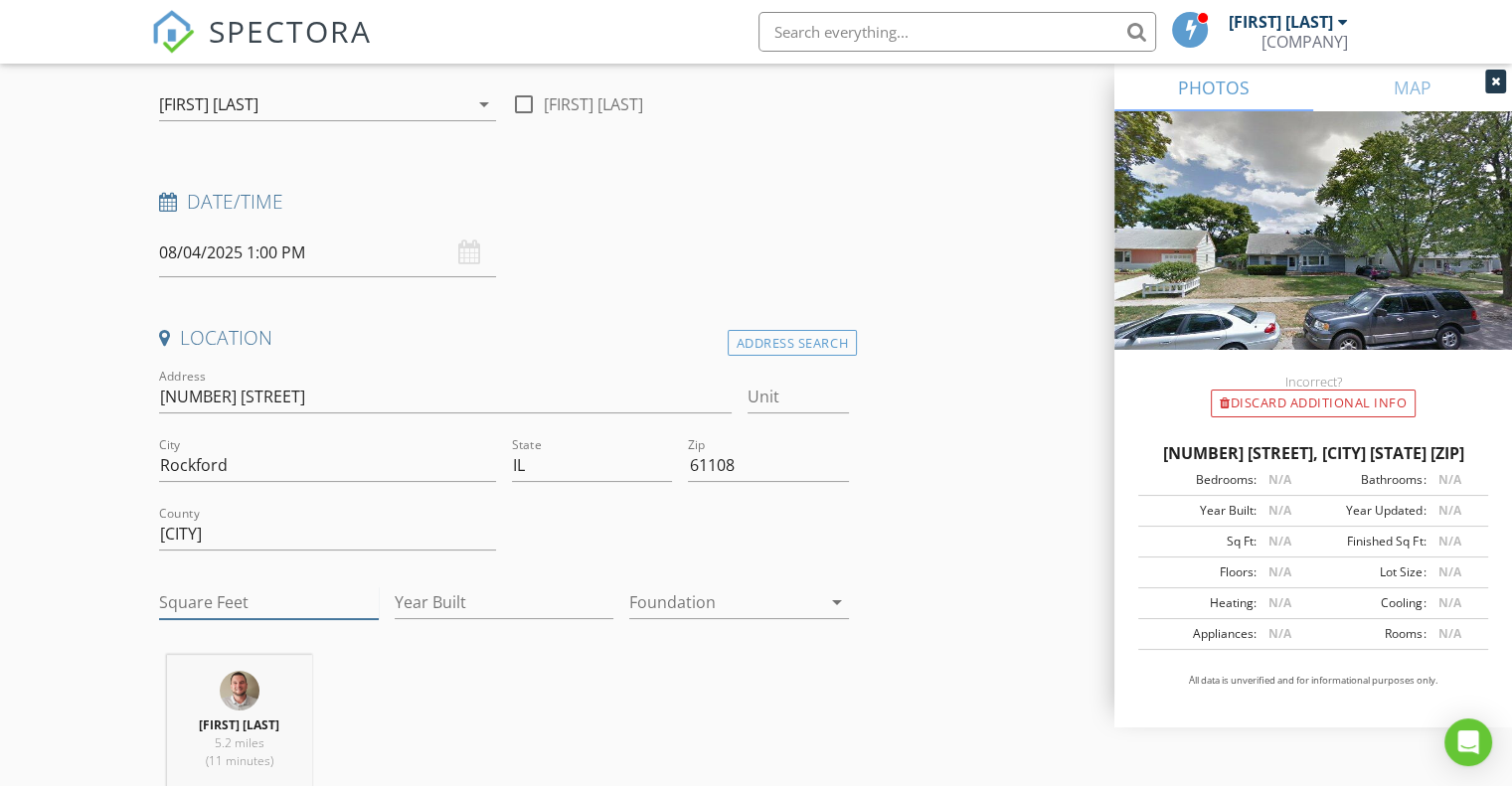 click on "Square Feet" at bounding box center (268, 602) 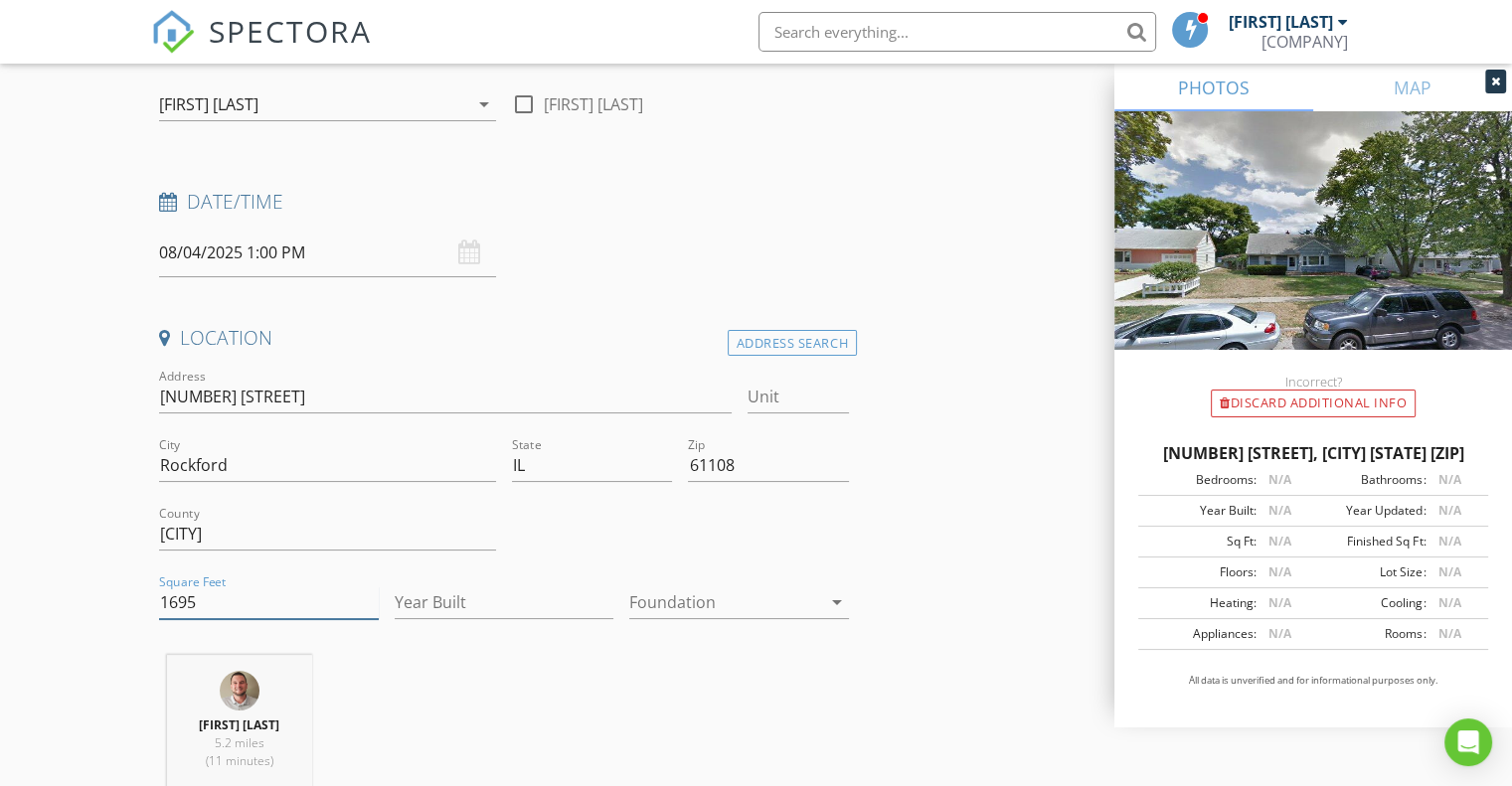 type on "1695" 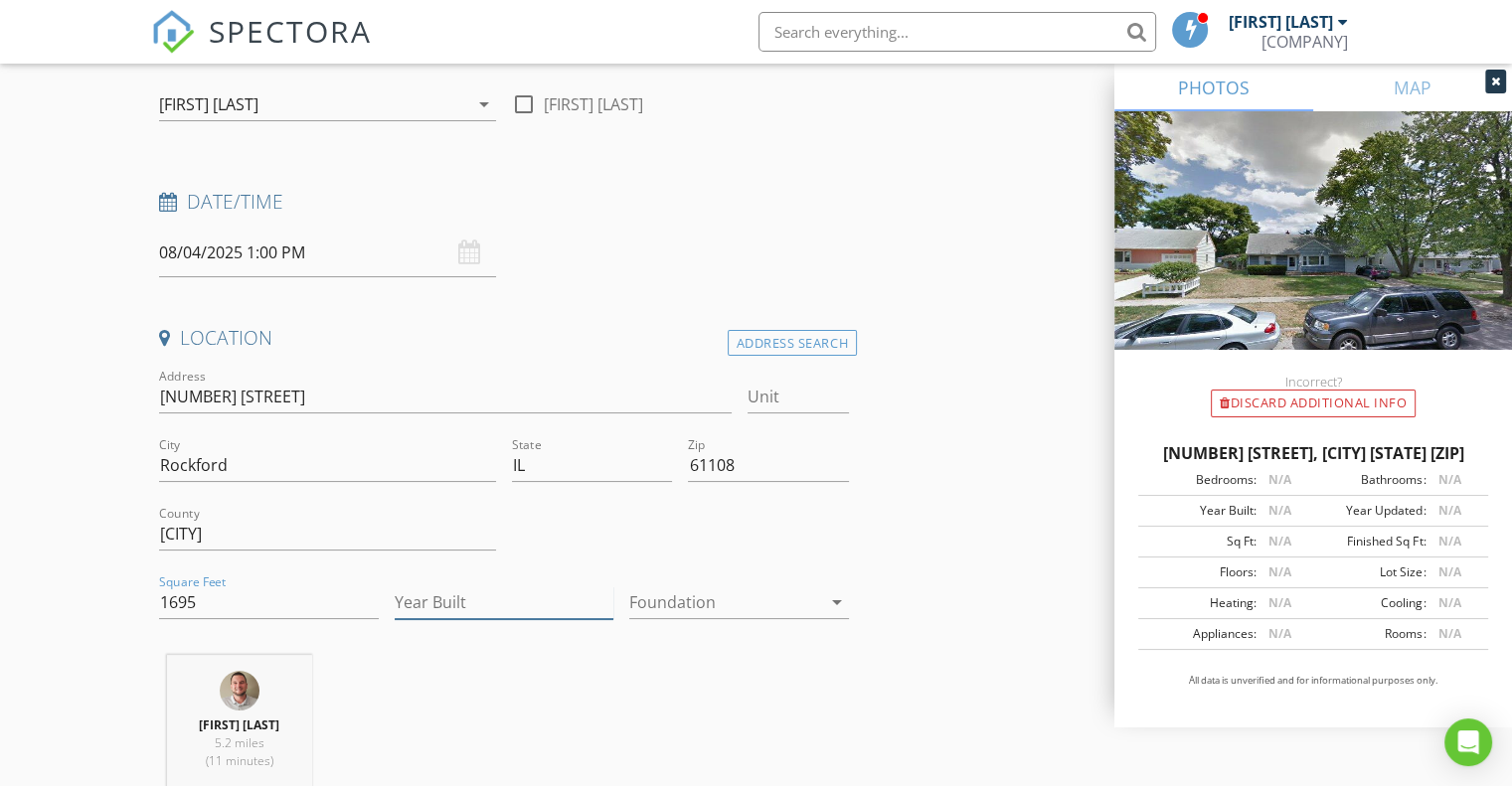 click on "Year Built" at bounding box center (504, 602) 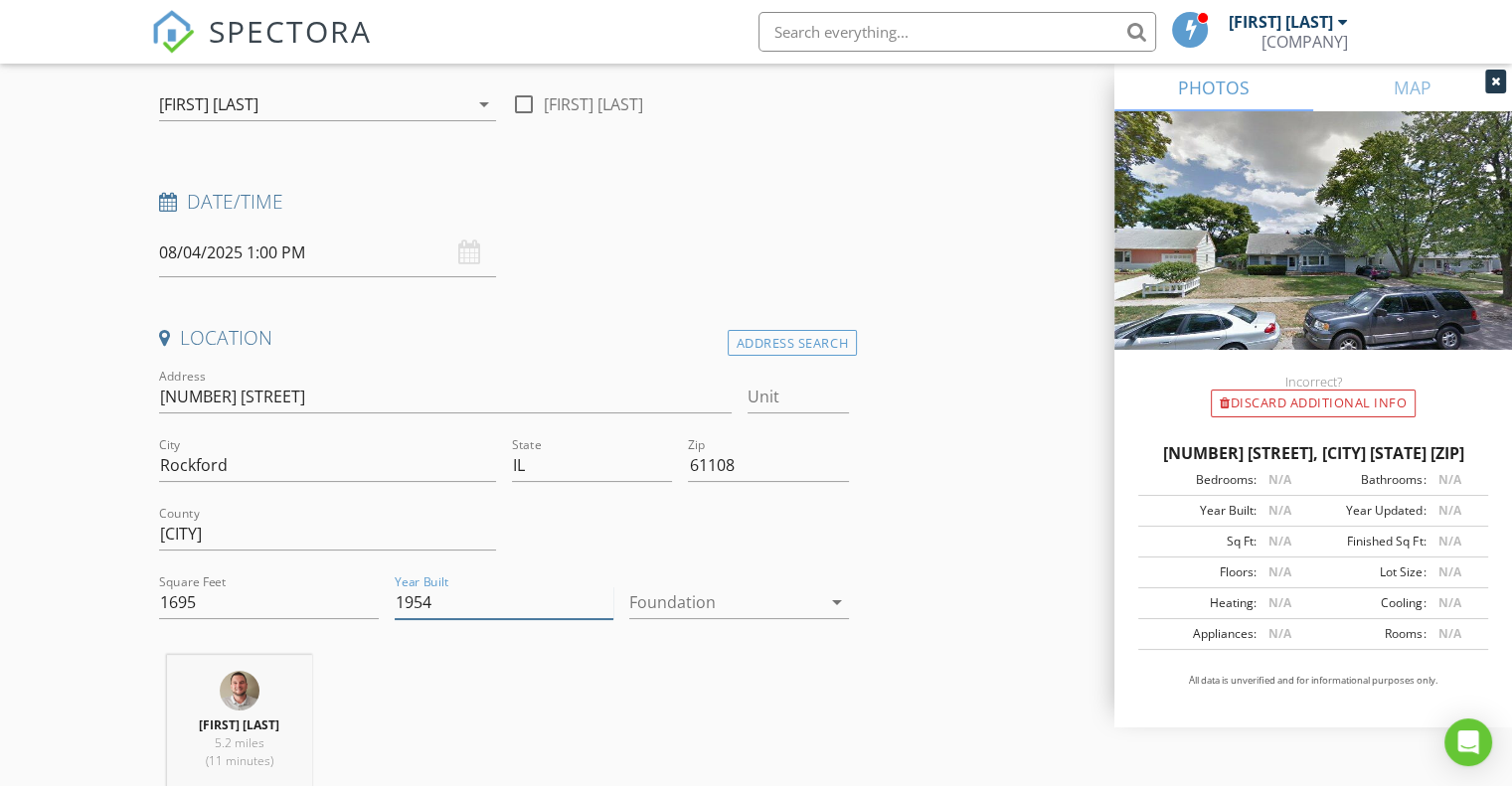 type on "1954" 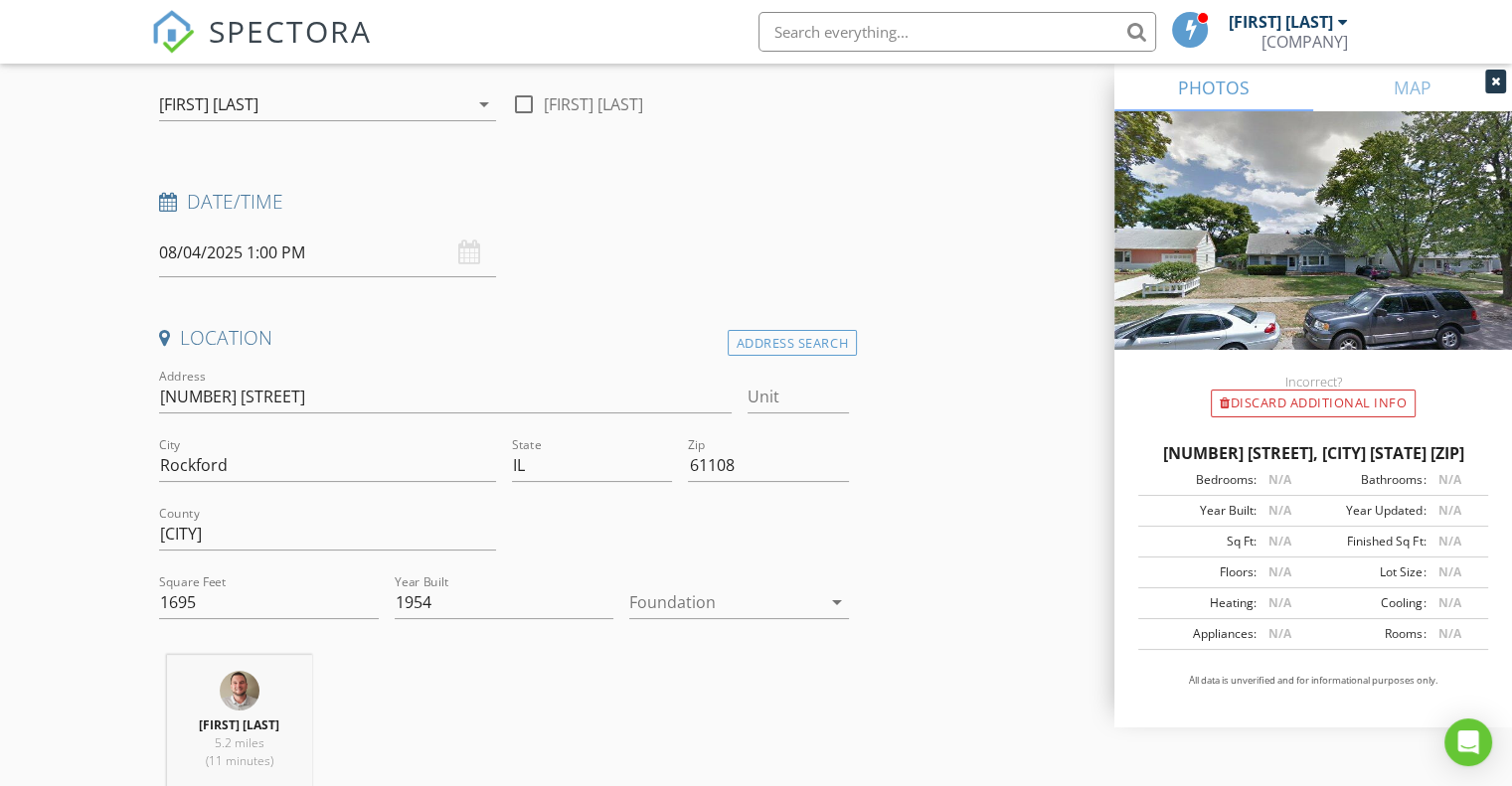 click on "[FIRST] [LAST] [EMAIL] [PHONE]" at bounding box center [756, 1877] 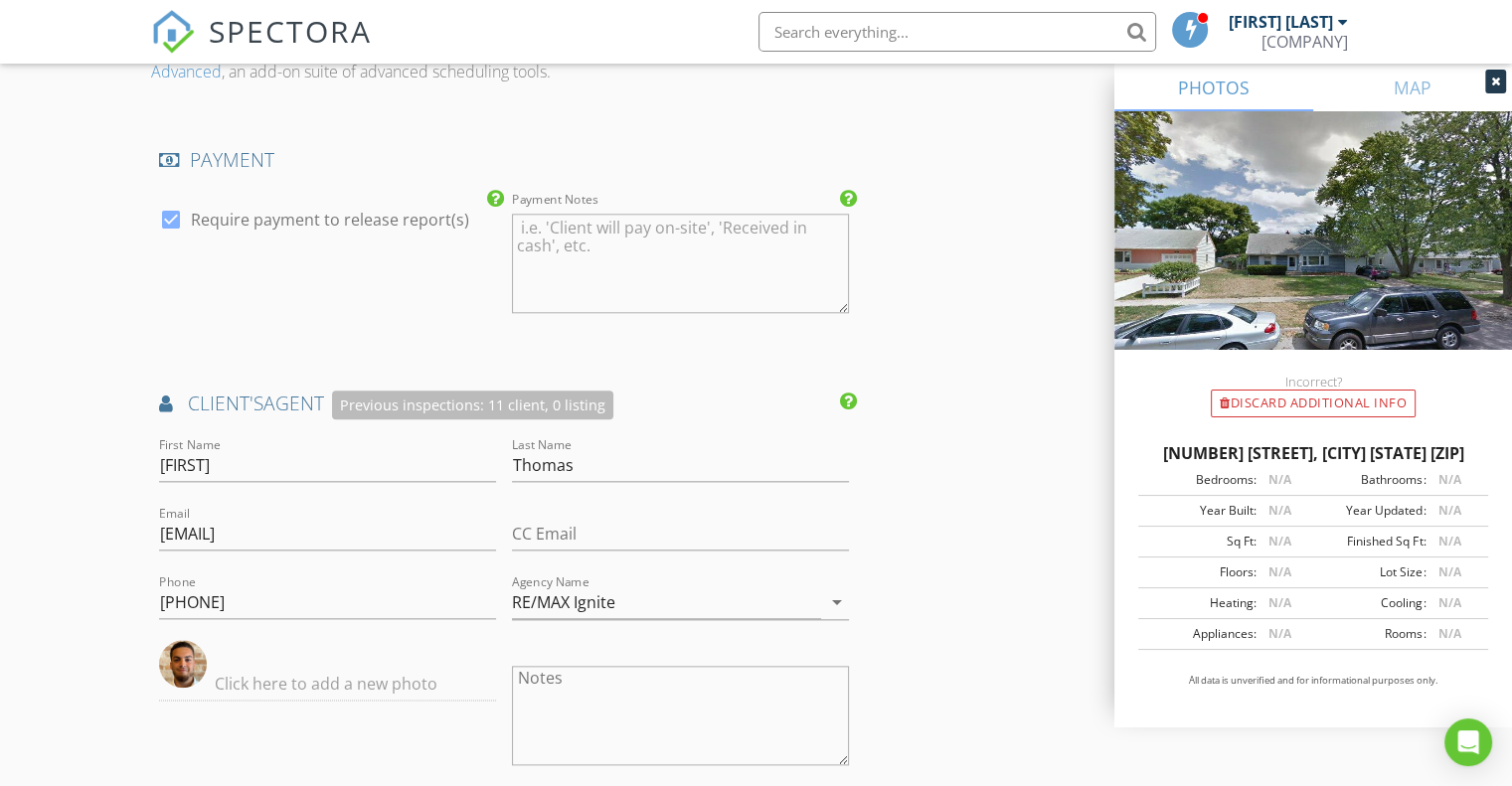 scroll, scrollTop: 2683, scrollLeft: 0, axis: vertical 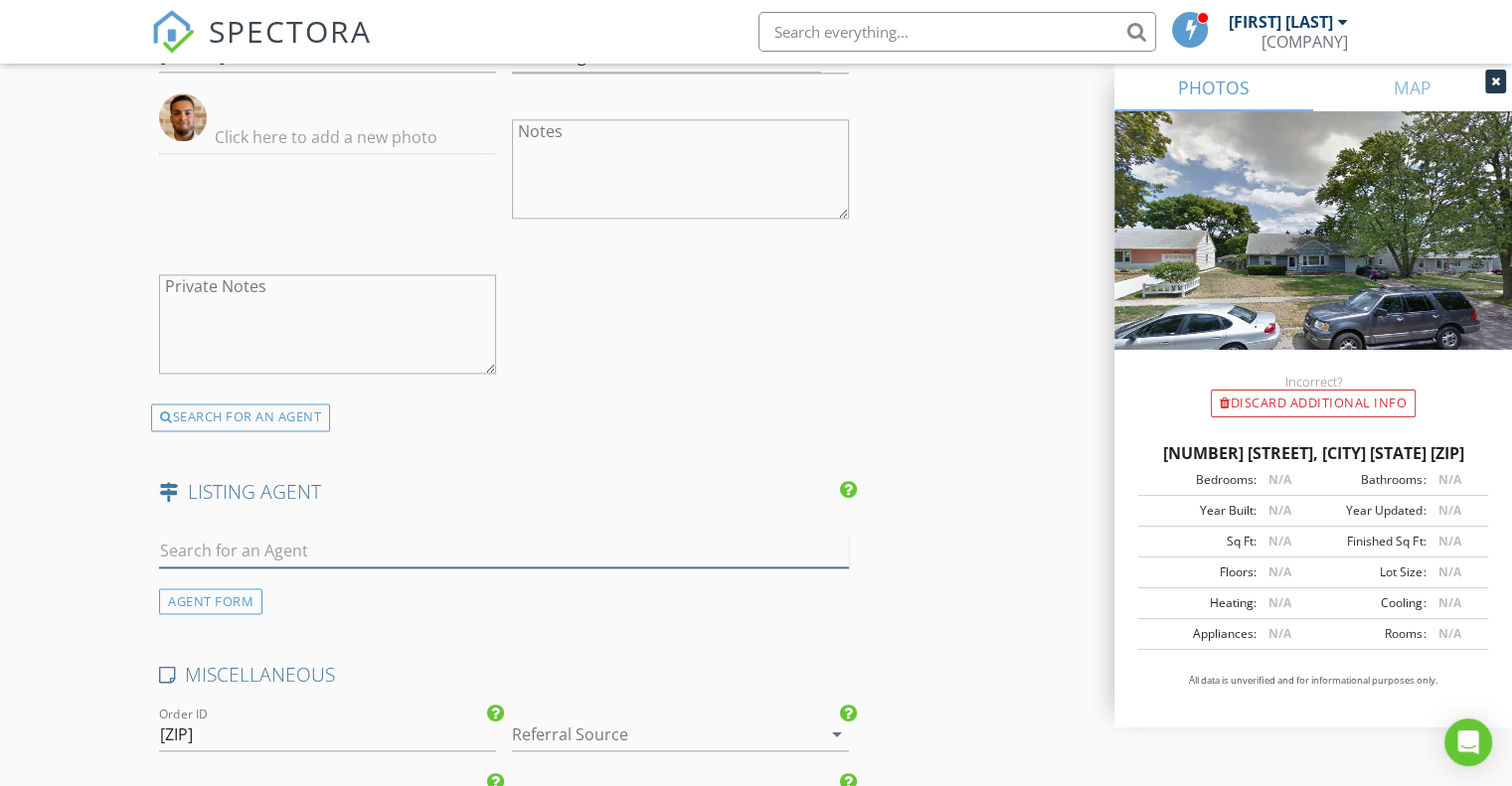 click at bounding box center (504, 550) 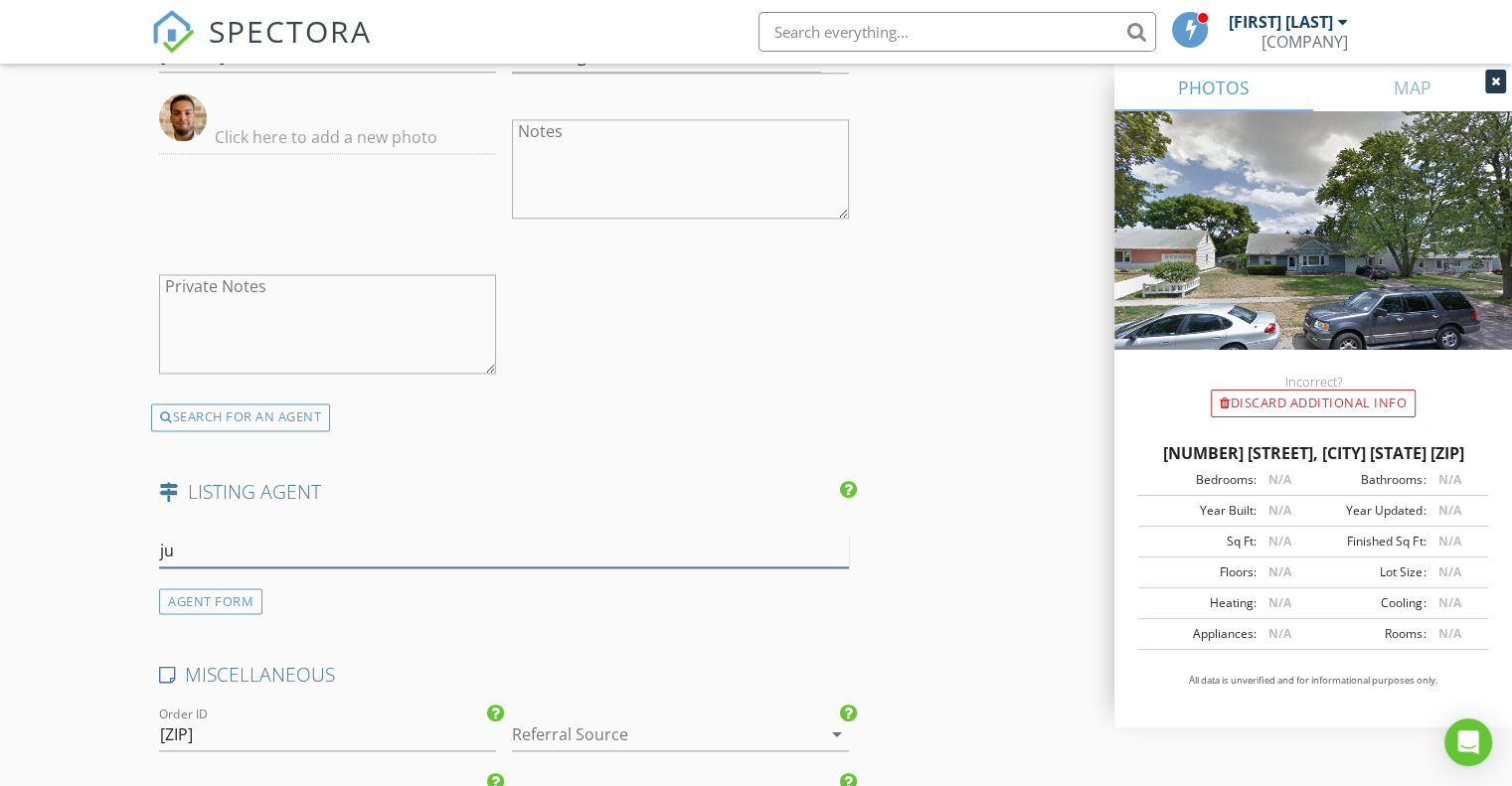 type on "j" 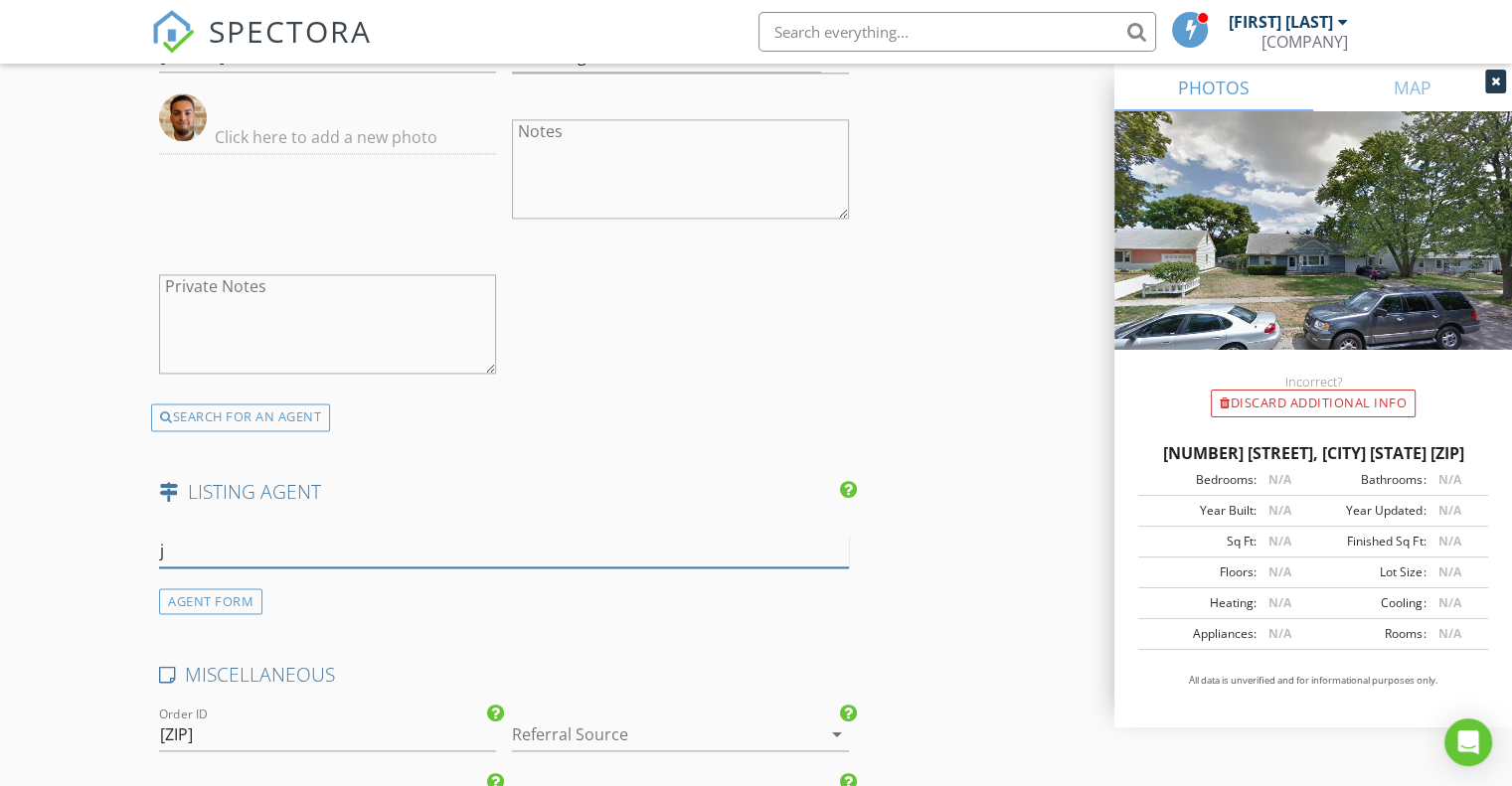 type 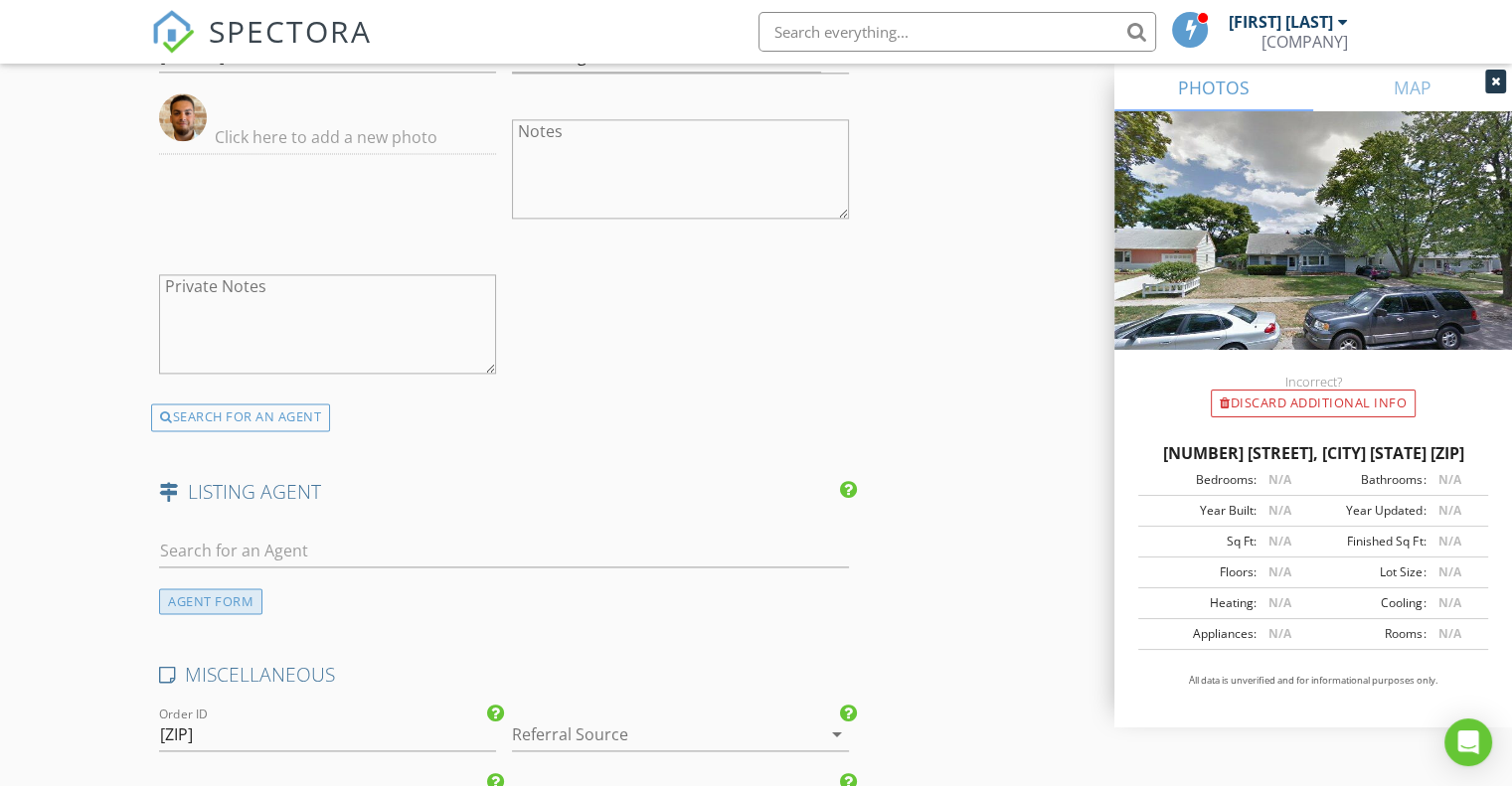click on "AGENT FORM" at bounding box center (211, 601) 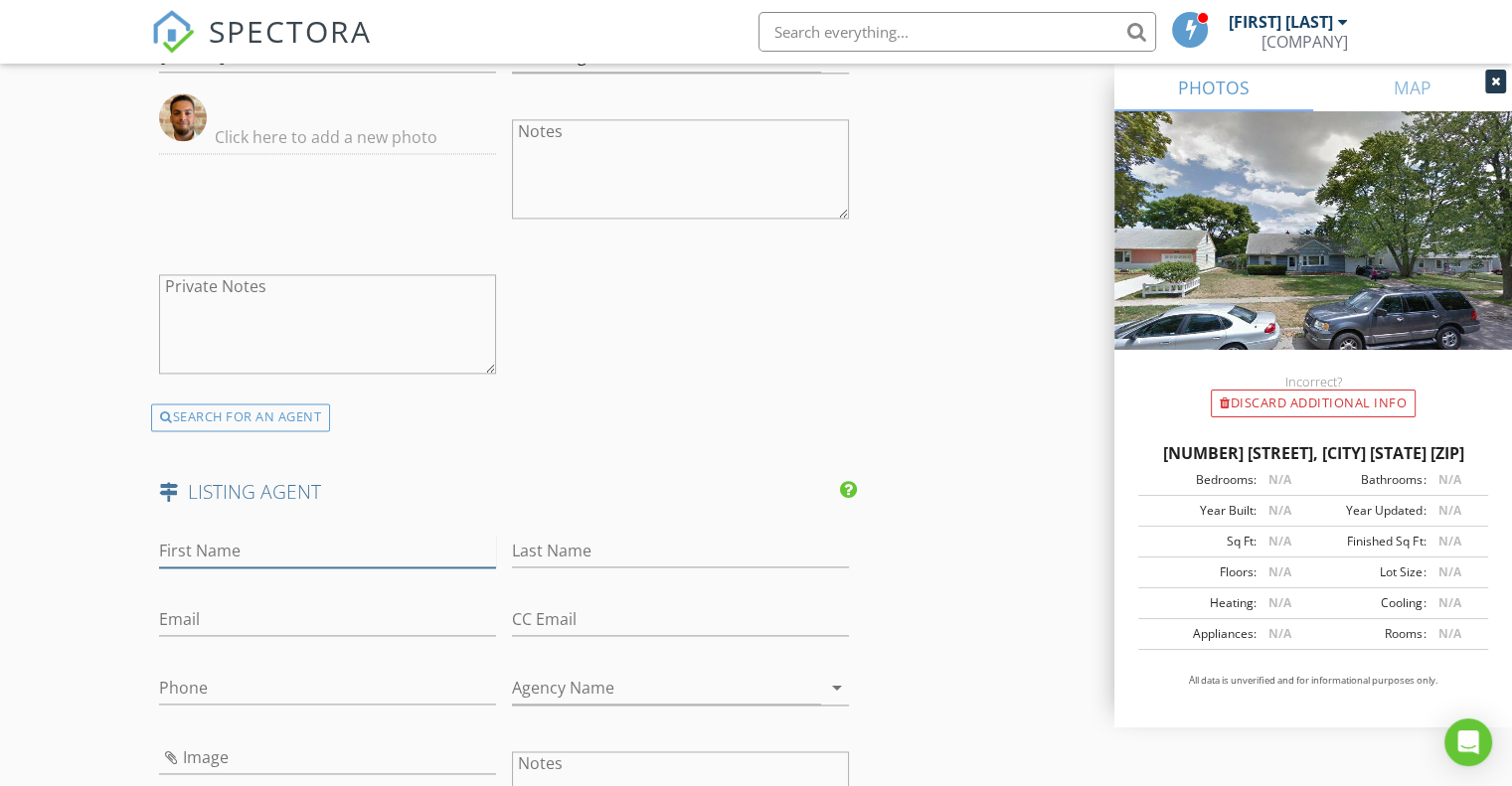 click on "First Name" at bounding box center [327, 550] 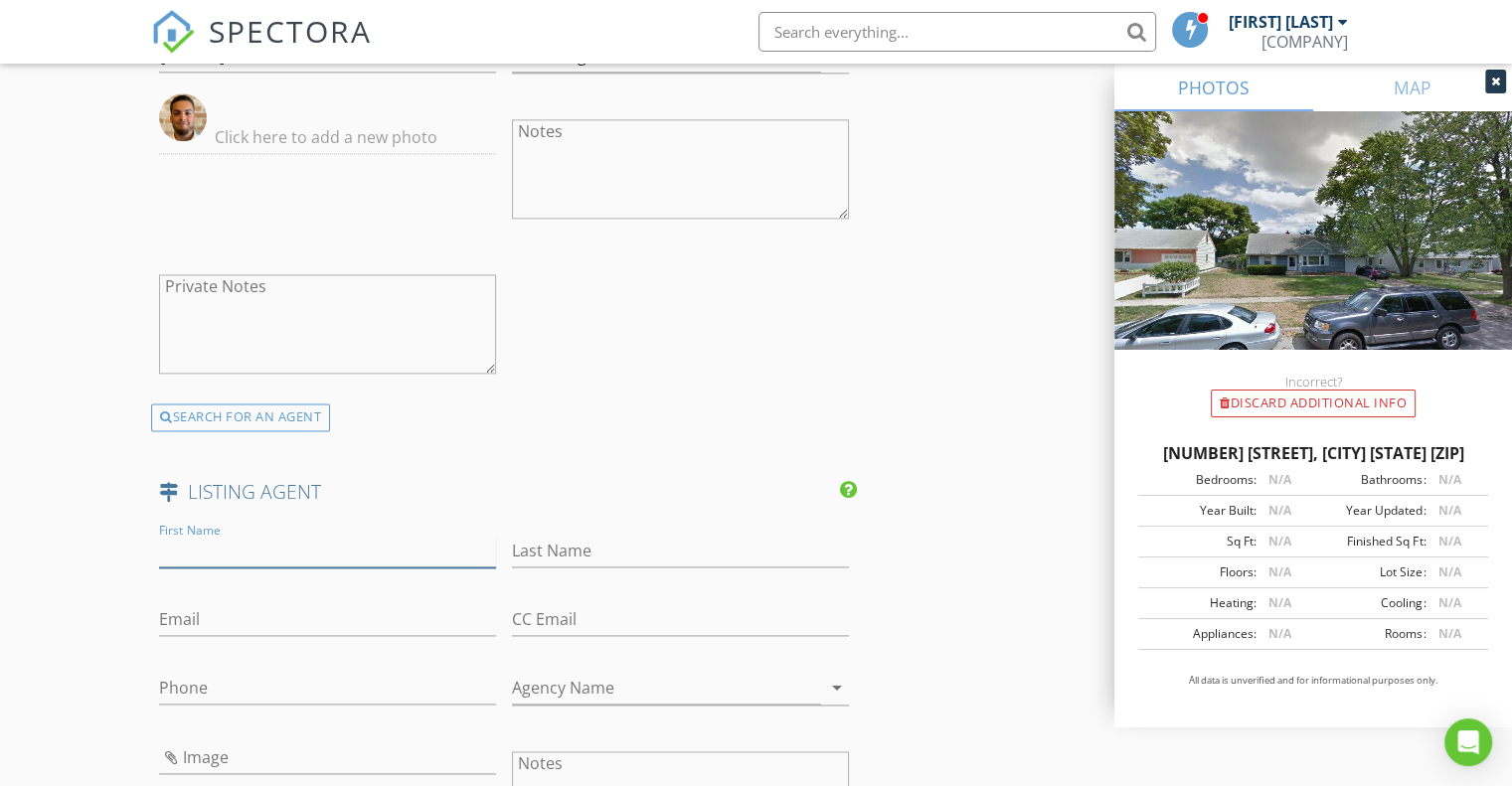 paste on "[FIRST] [LAST]" 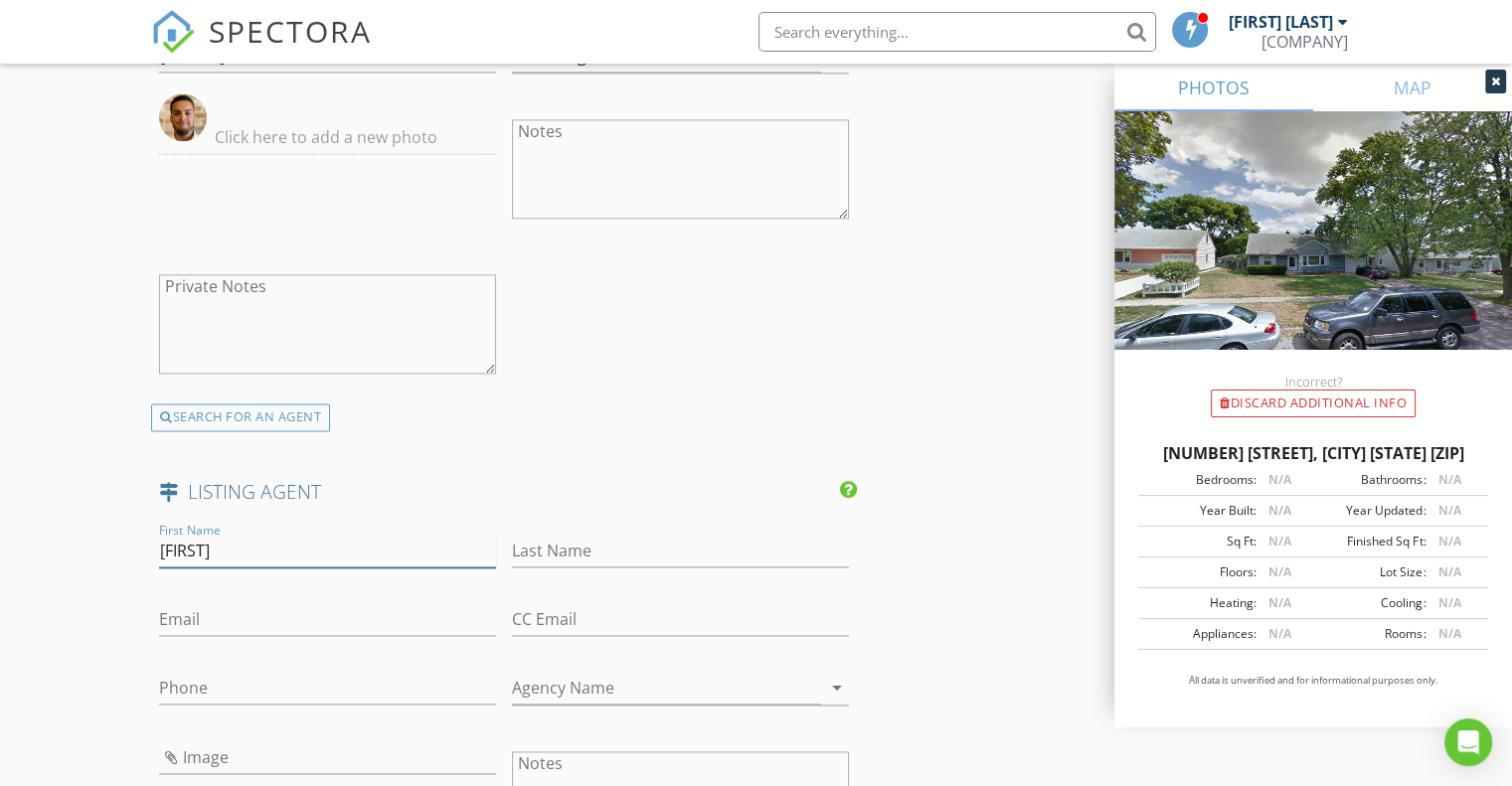 type on "[FIRST]" 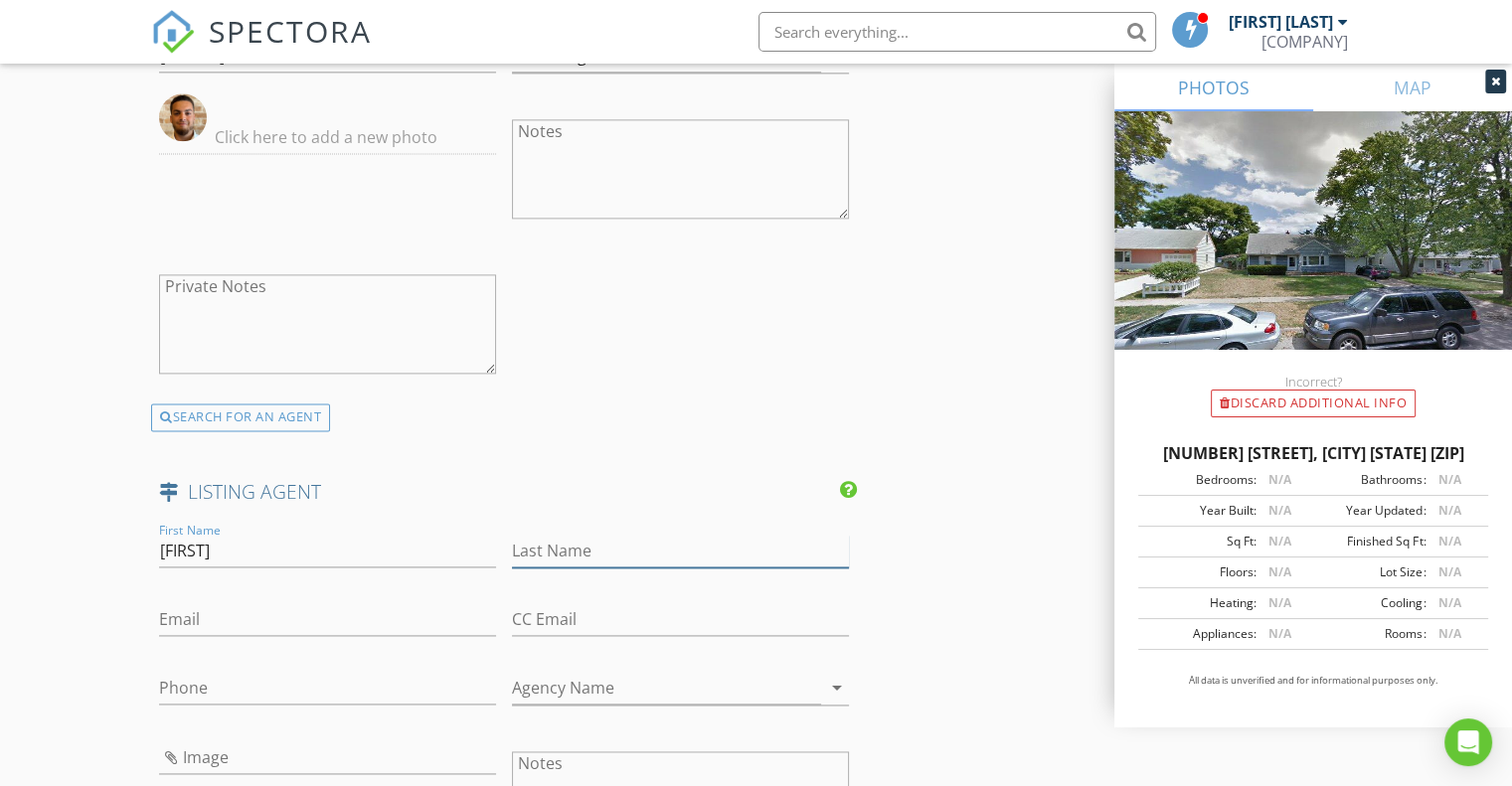click on "Last Name" at bounding box center [680, 550] 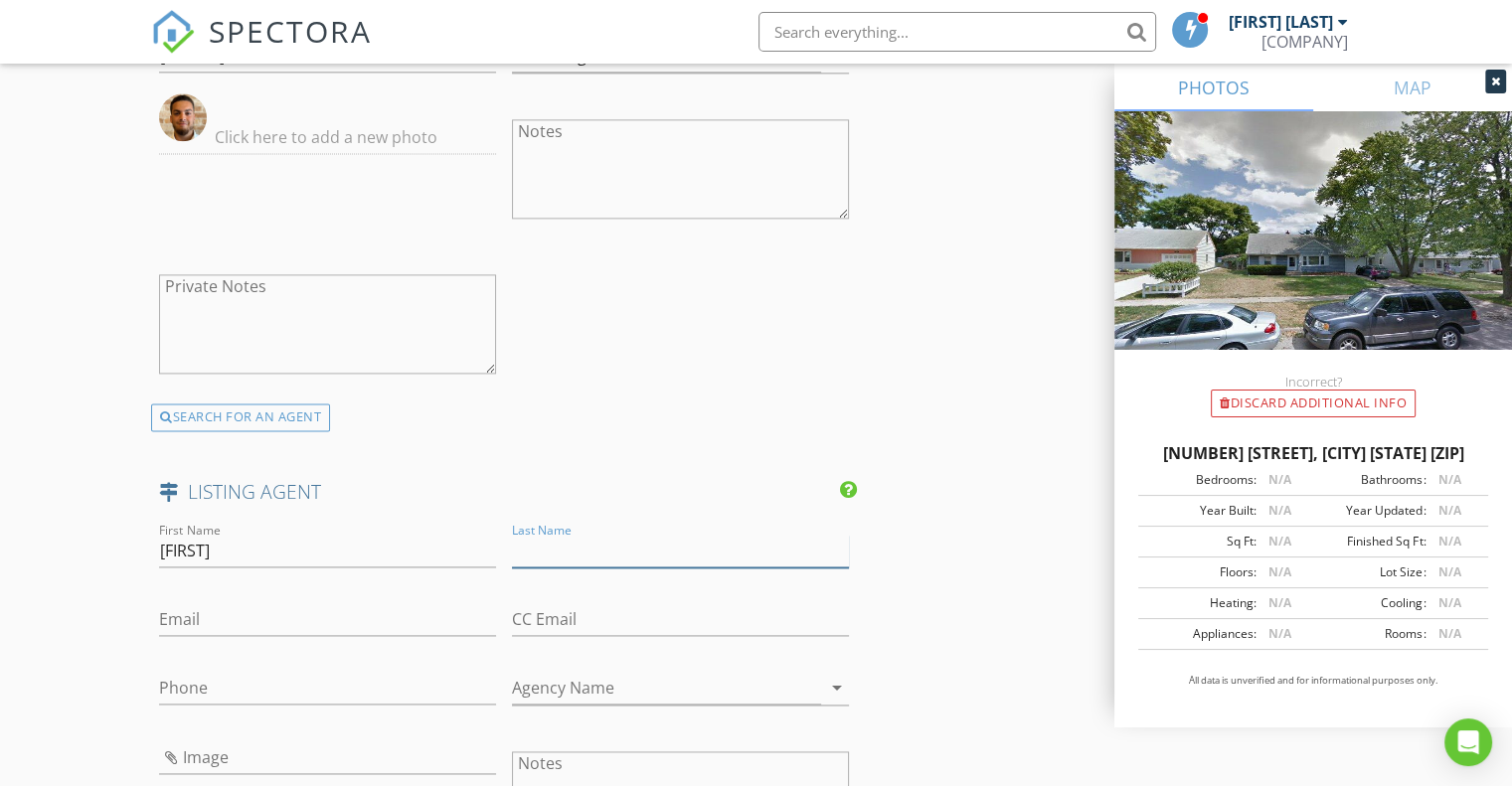 paste on "[FIRST] [LAST]" 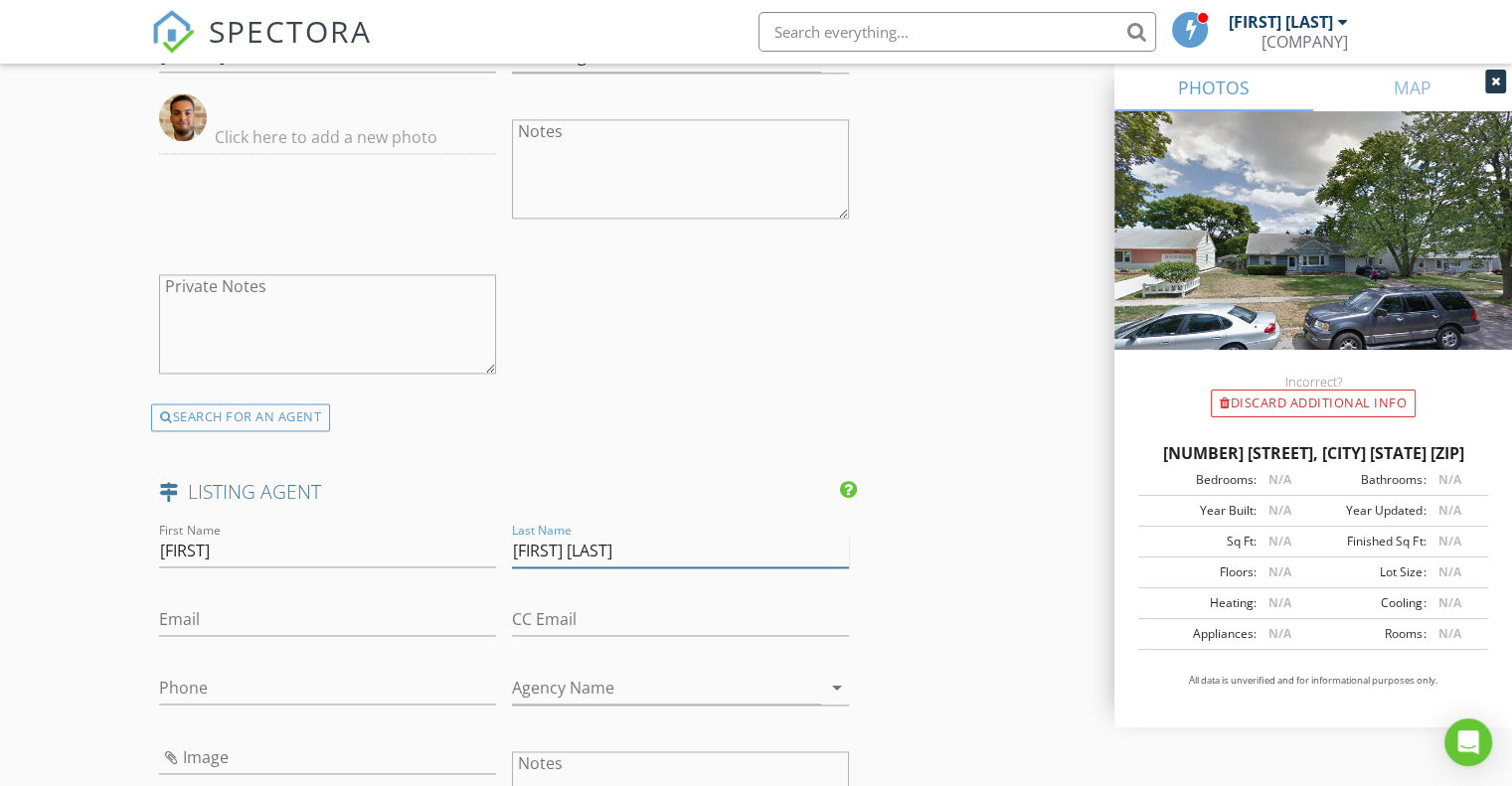 click on "[FIRST] [LAST]" at bounding box center (680, 550) 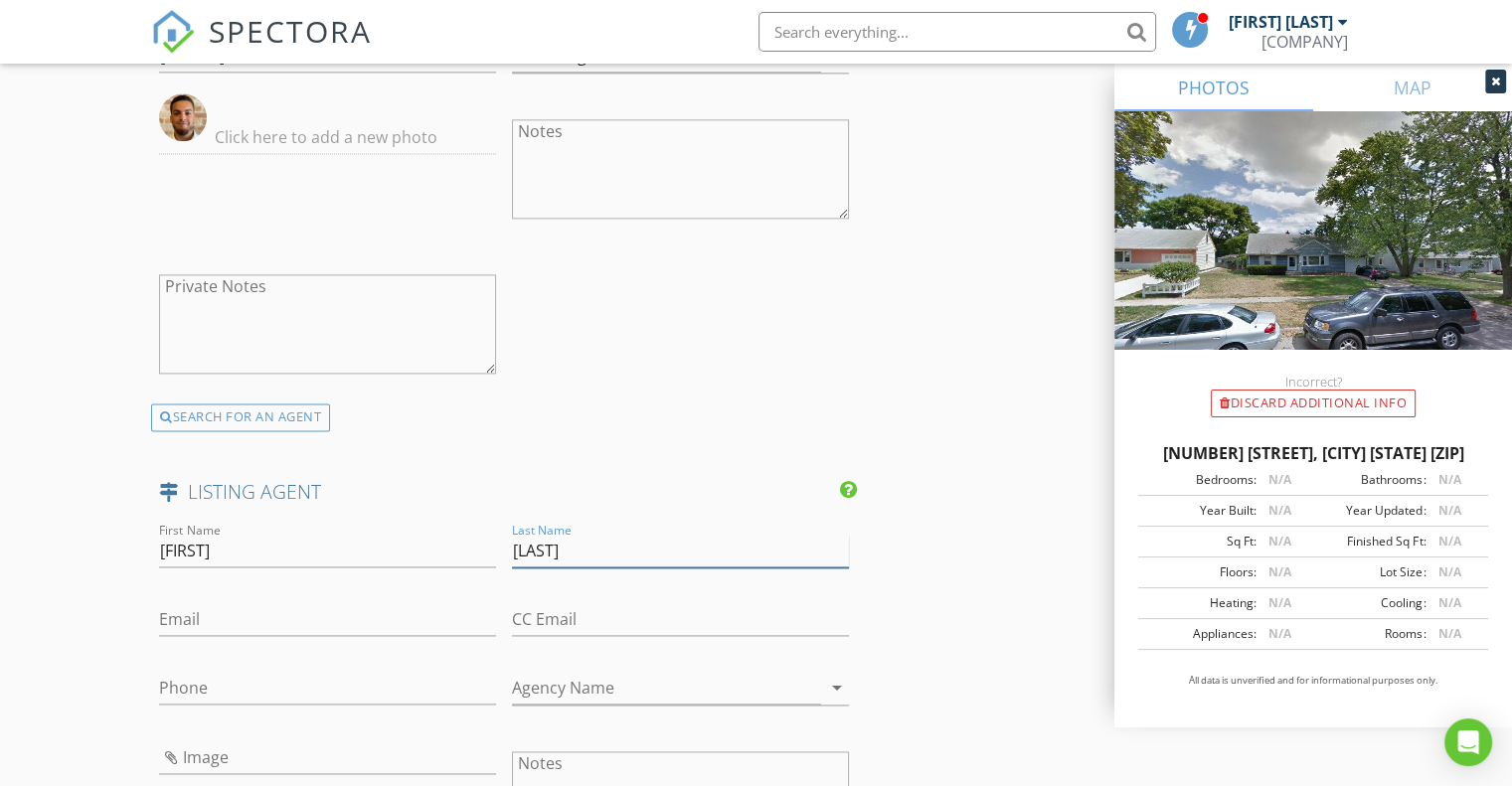 type on "[LAST]" 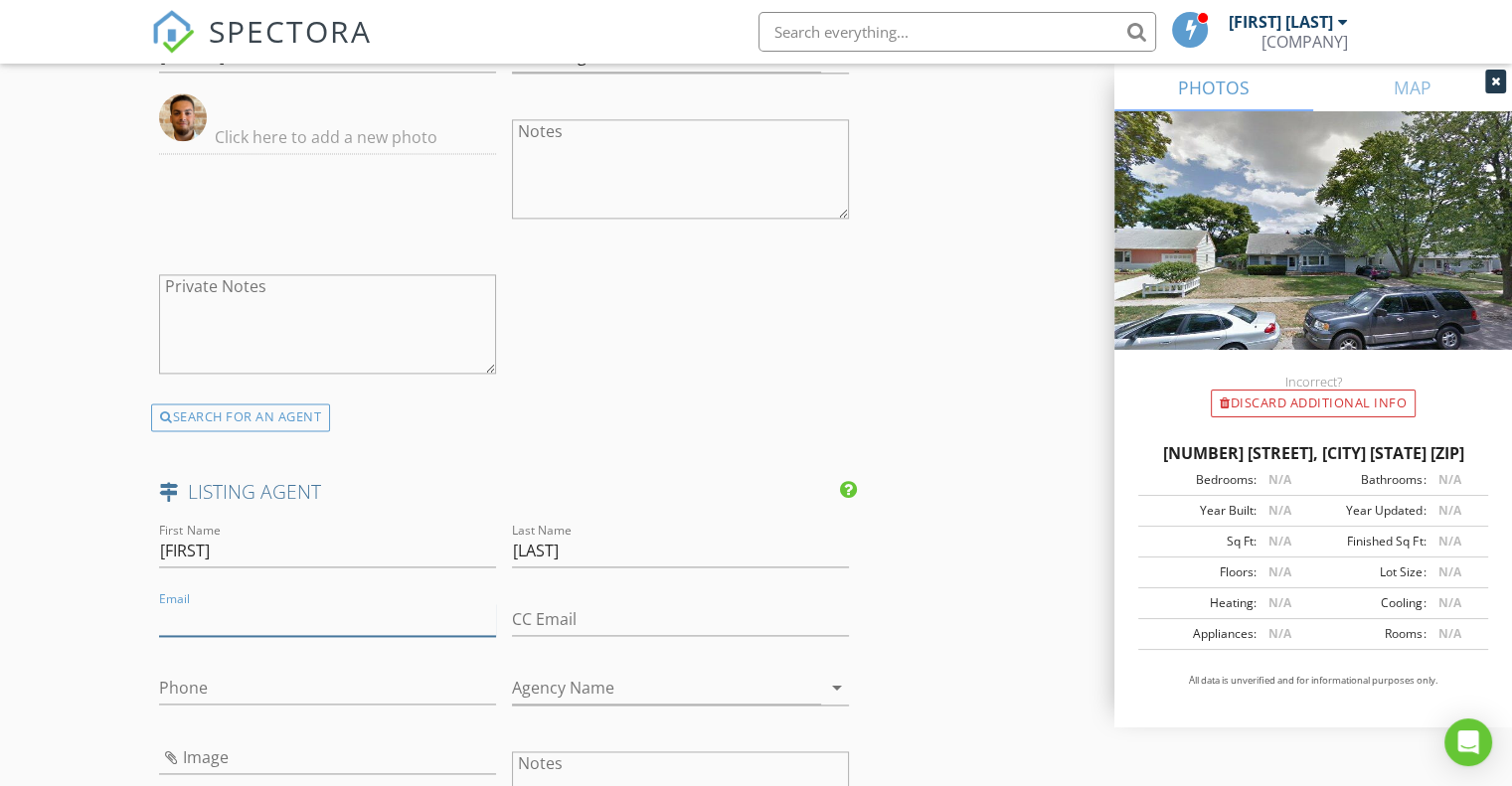 click on "Email" at bounding box center (327, 619) 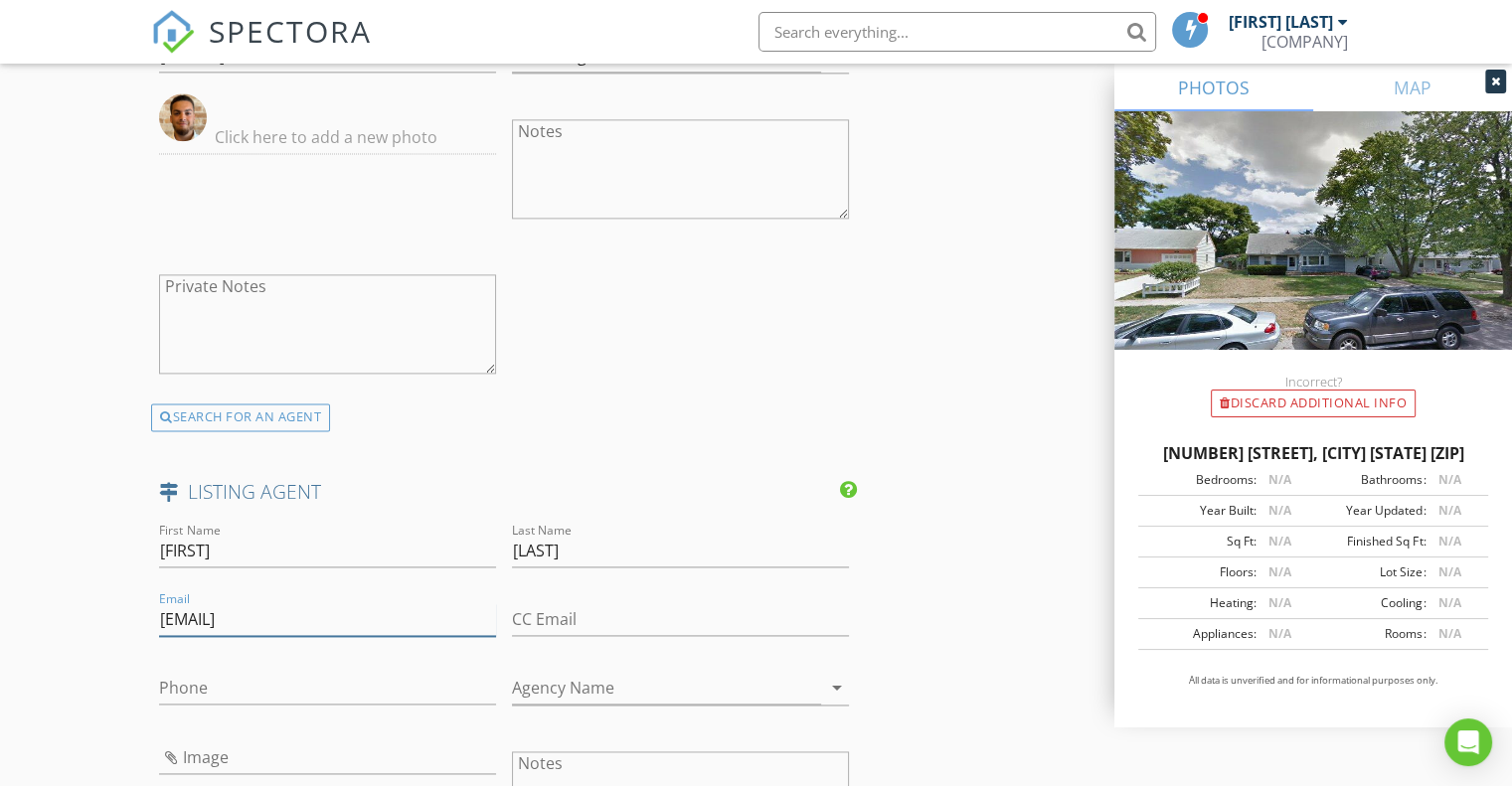 type on "[EMAIL]" 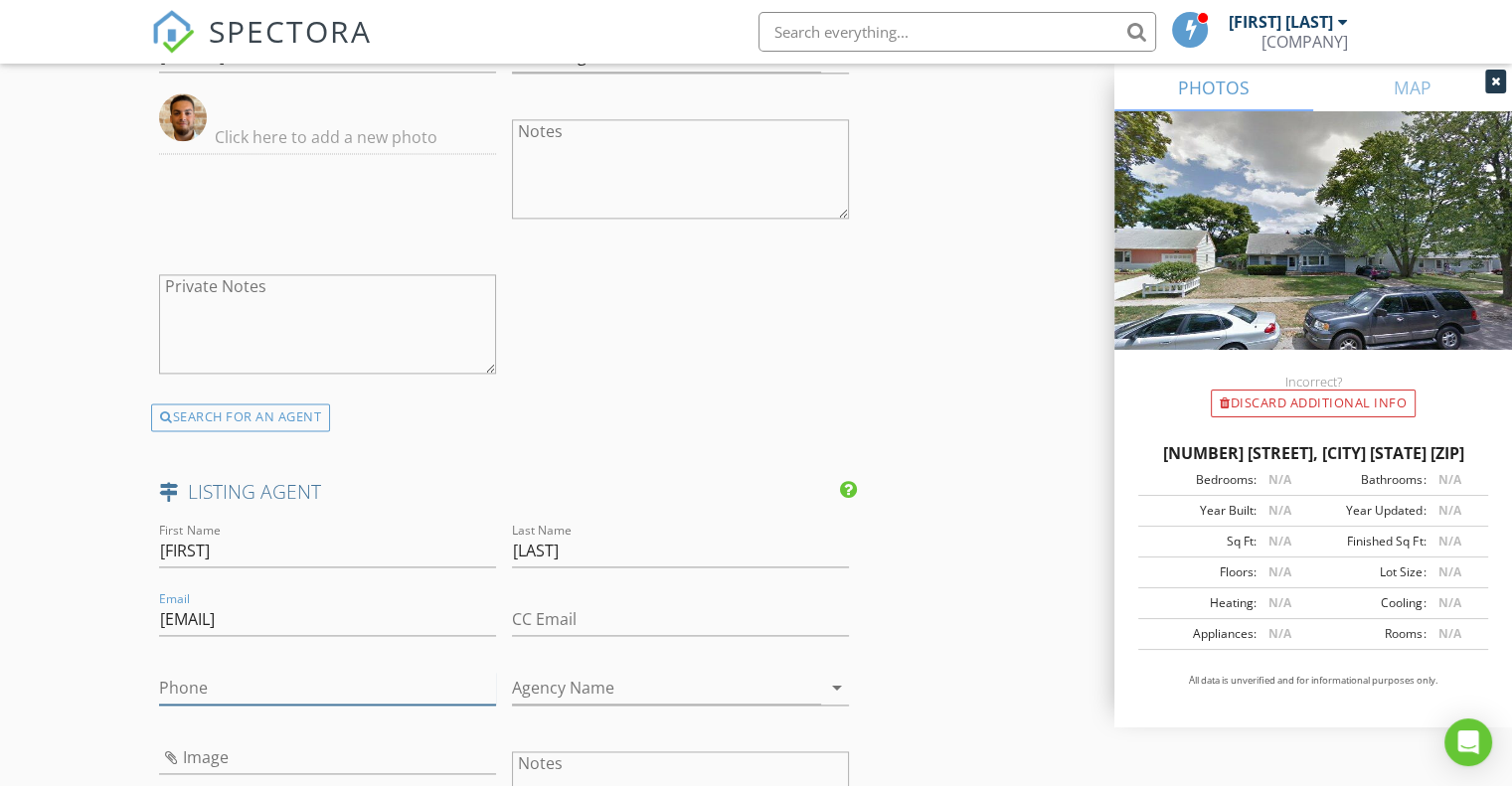 click on "Phone" at bounding box center (327, 688) 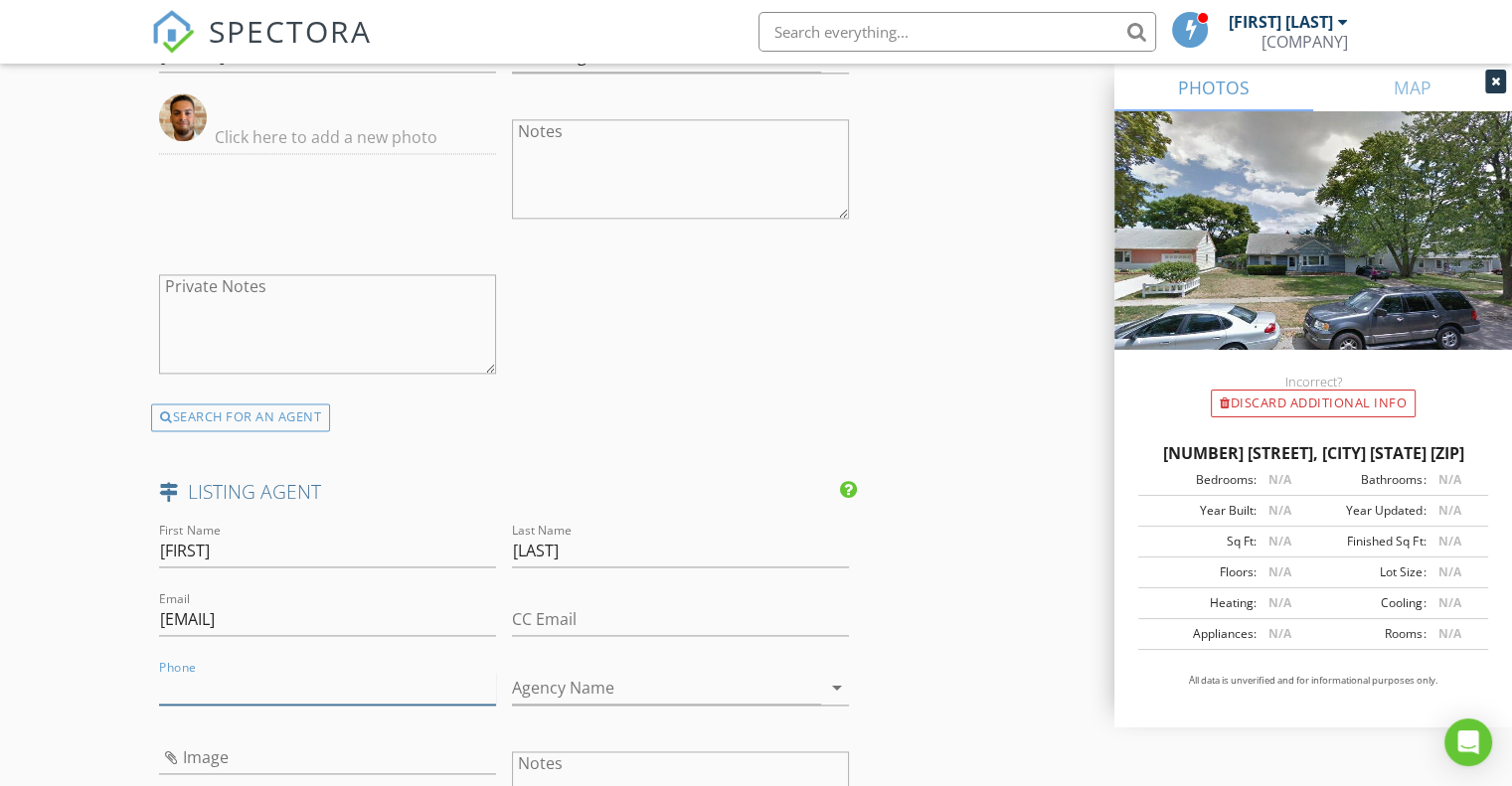 paste on "[PHONE]" 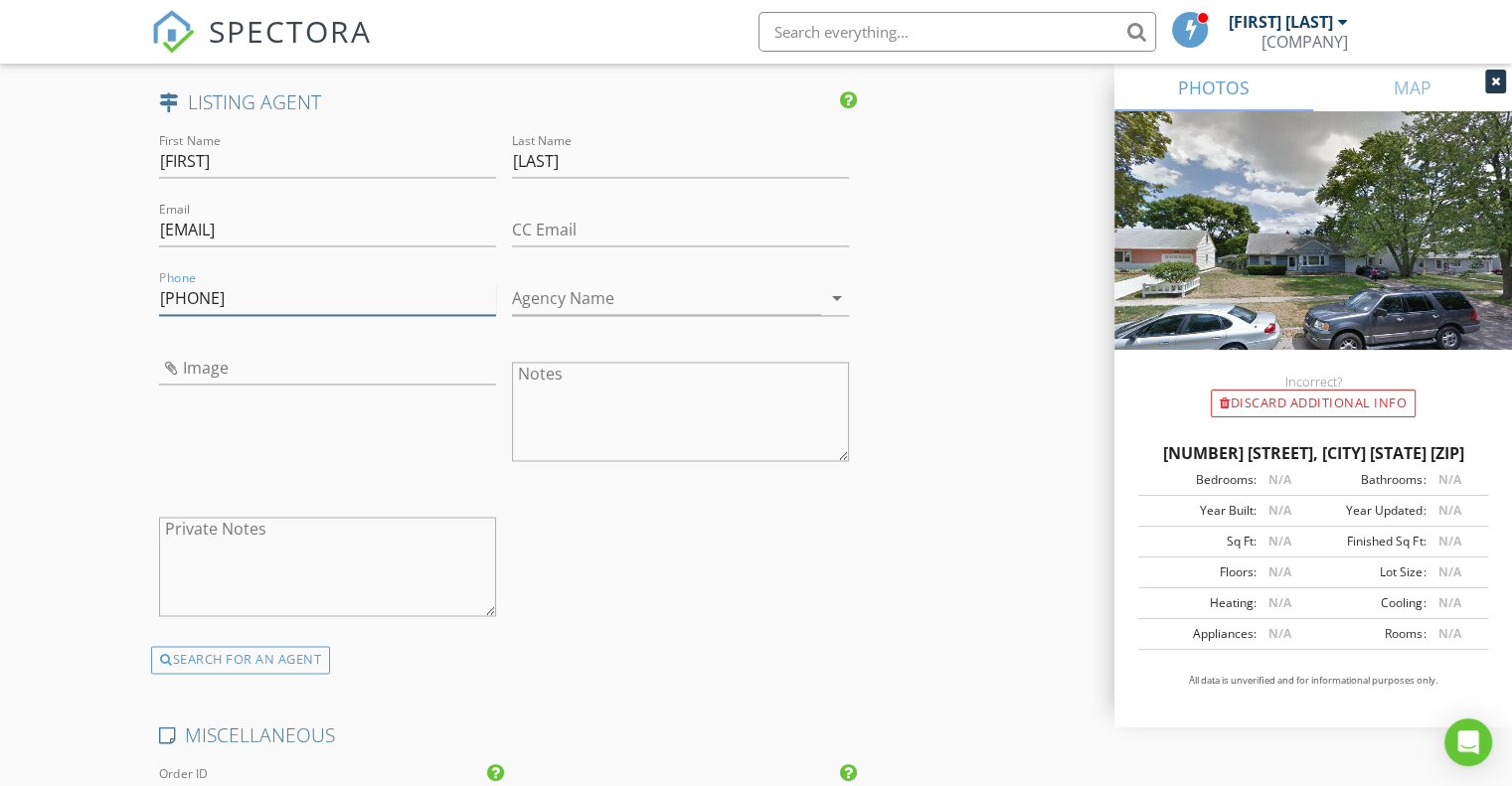 scroll, scrollTop: 3080, scrollLeft: 0, axis: vertical 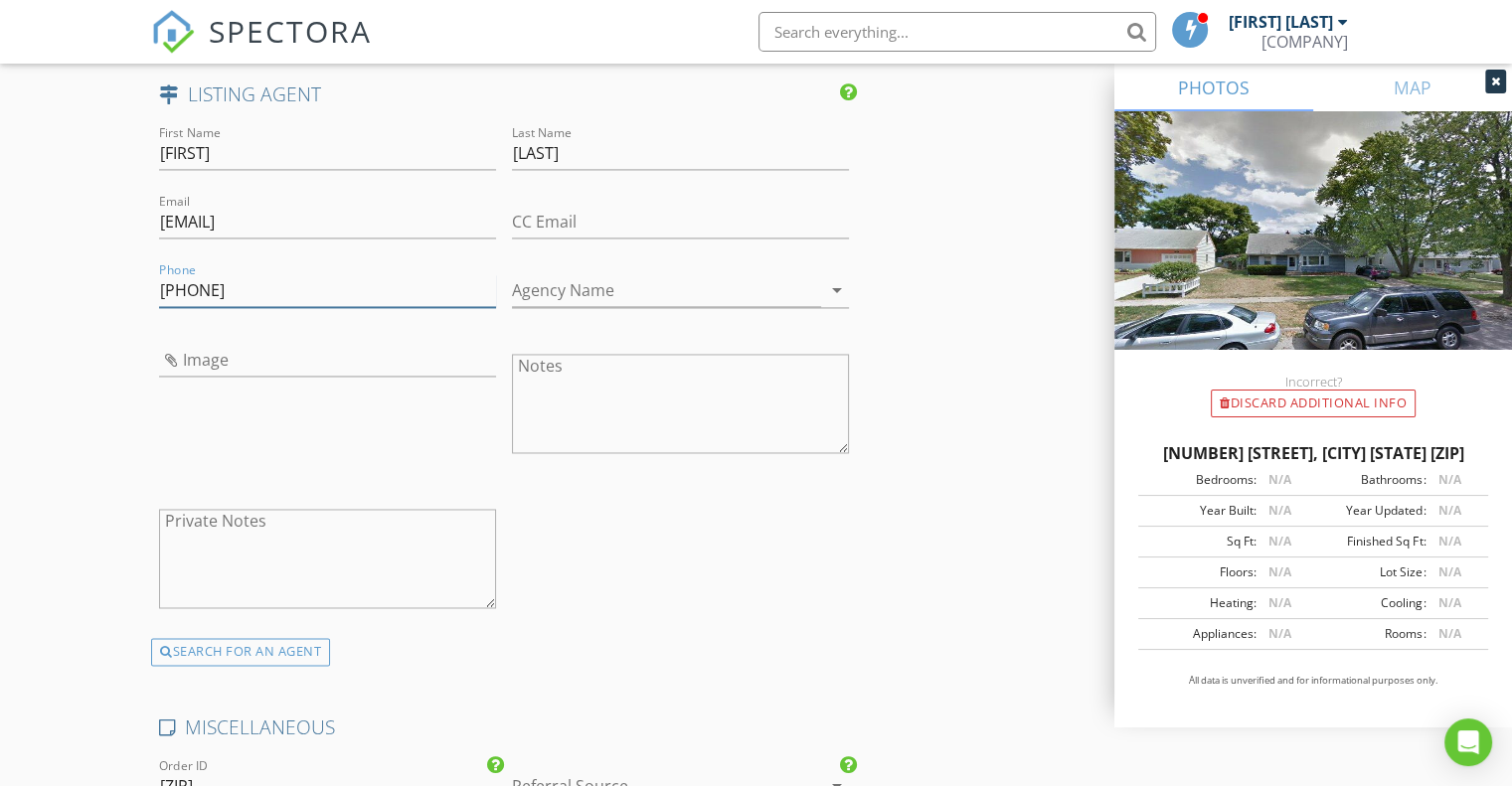 type on "[PHONE]" 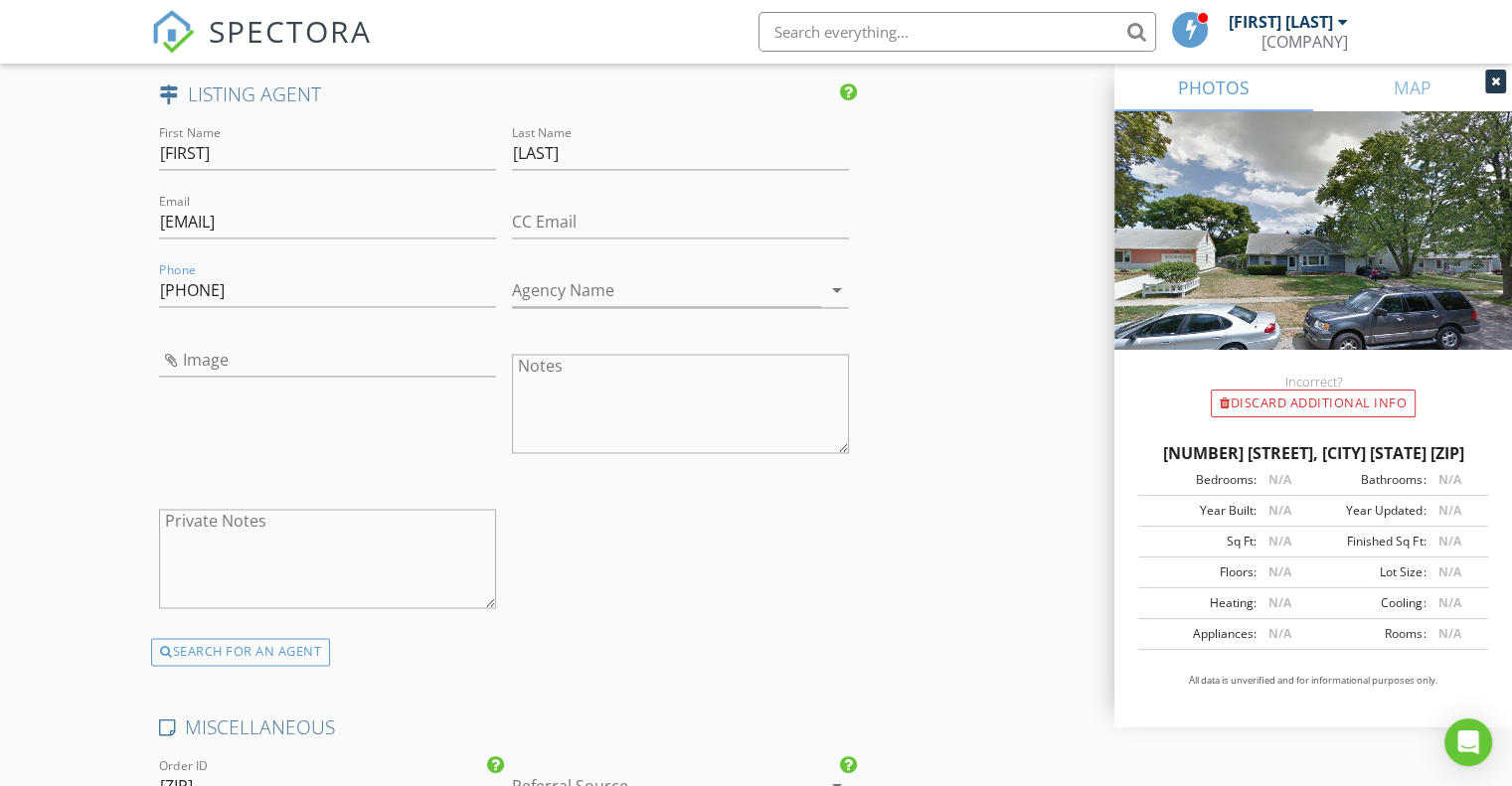 click on "[FIRST] [LAST] [EMAIL] [PHONE]" at bounding box center [756, -781] 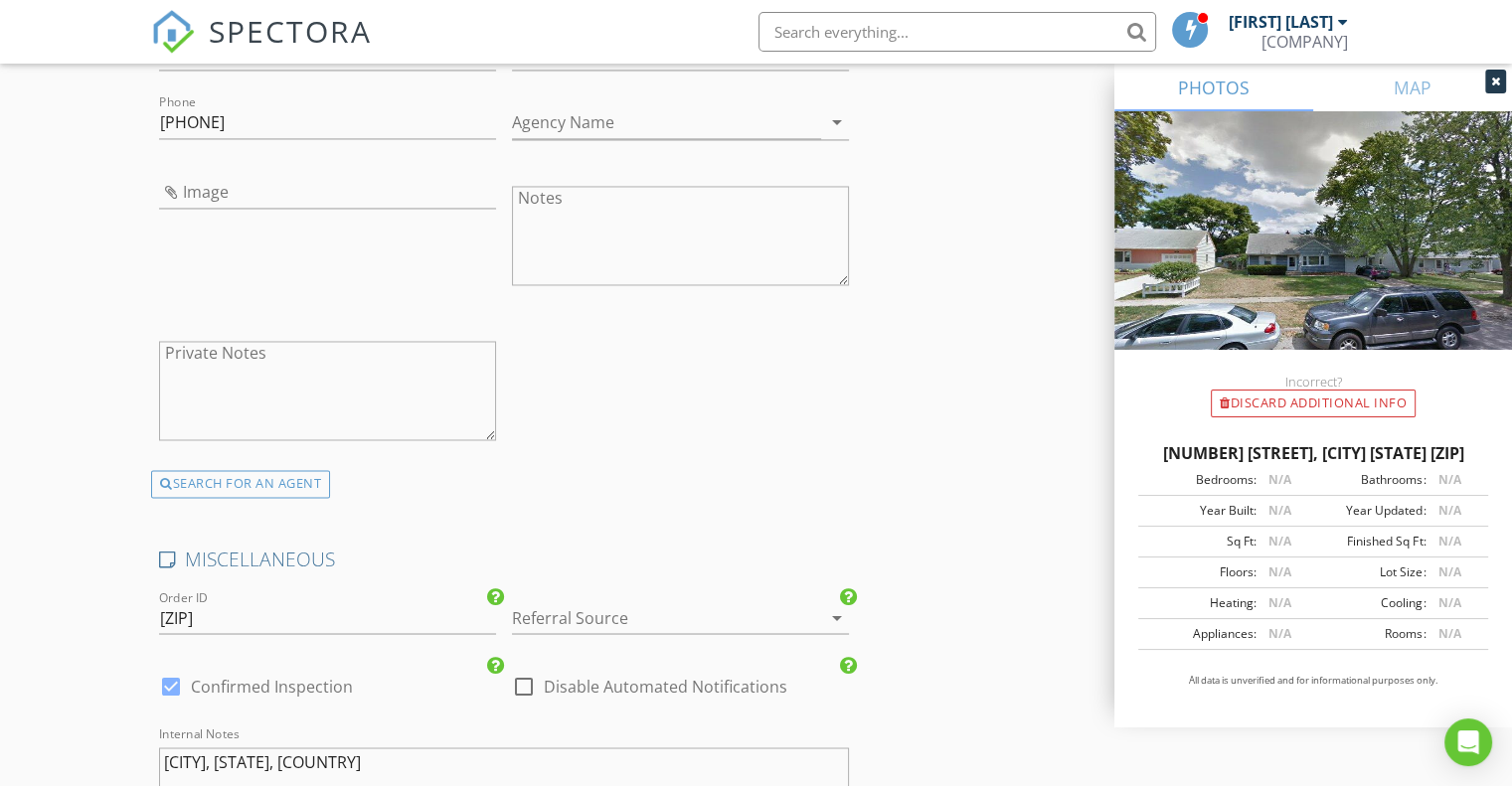 scroll, scrollTop: 3577, scrollLeft: 0, axis: vertical 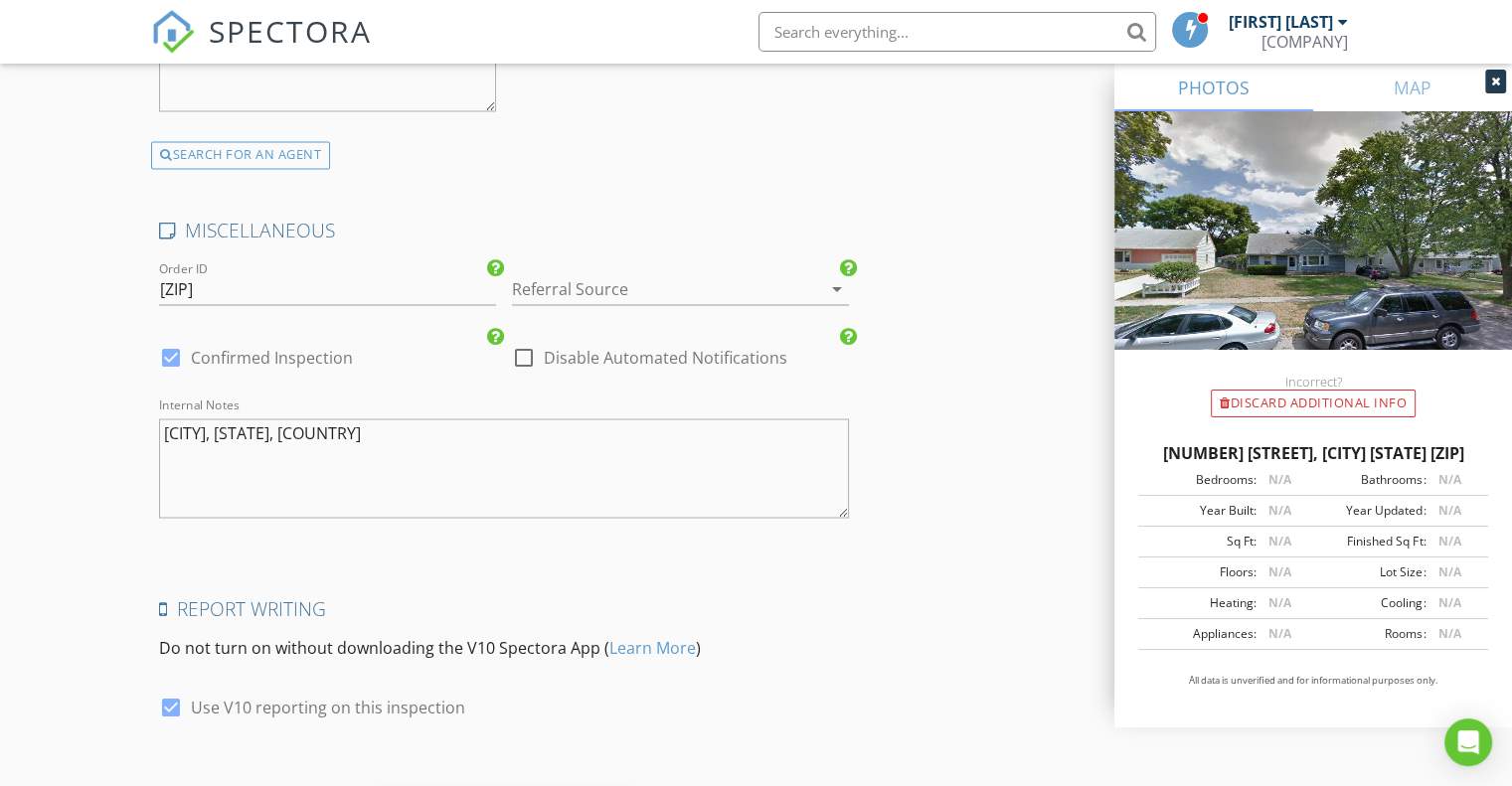 click at bounding box center [652, 288] 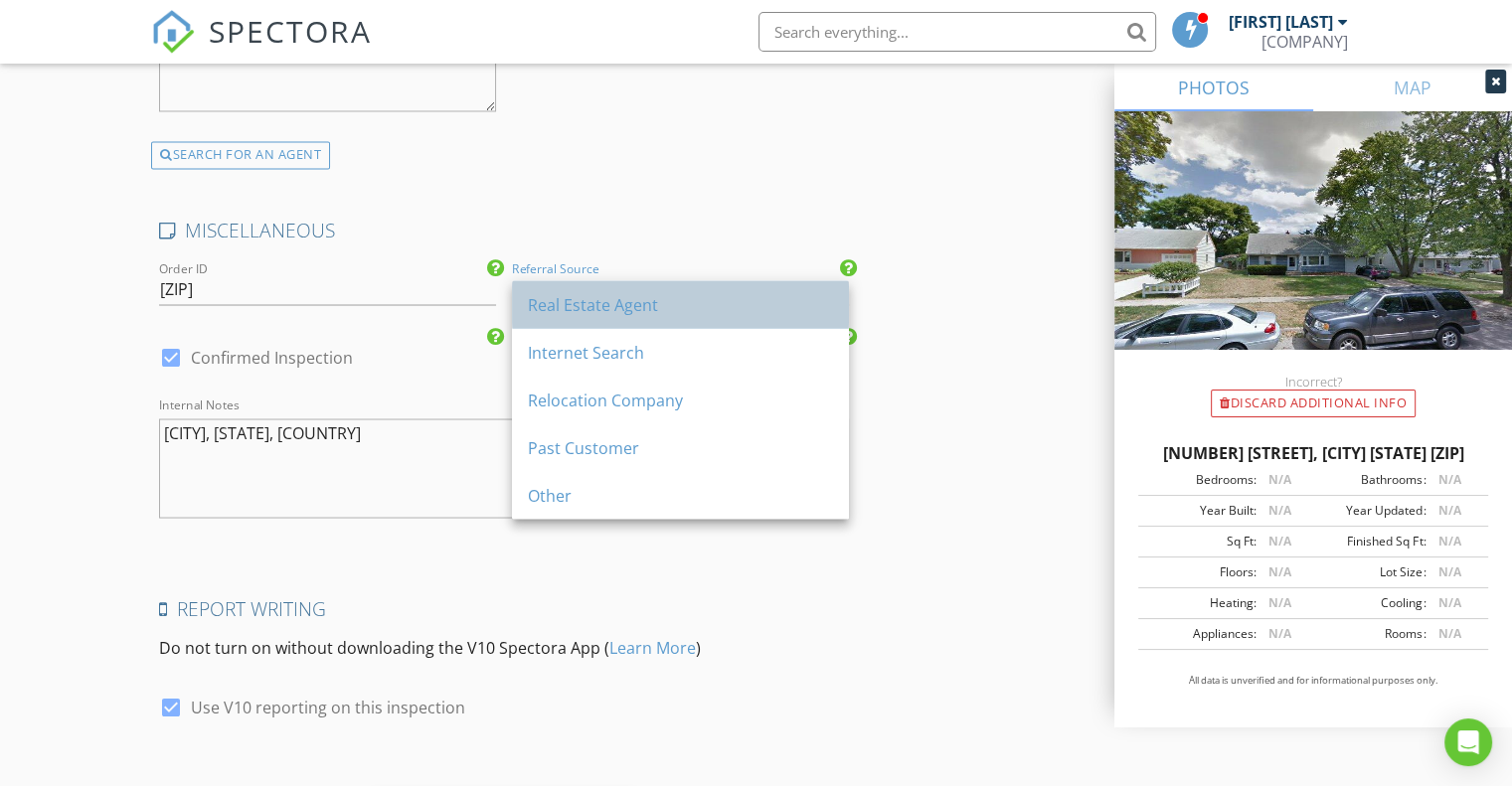 click on "Real Estate Agent" at bounding box center [680, 304] 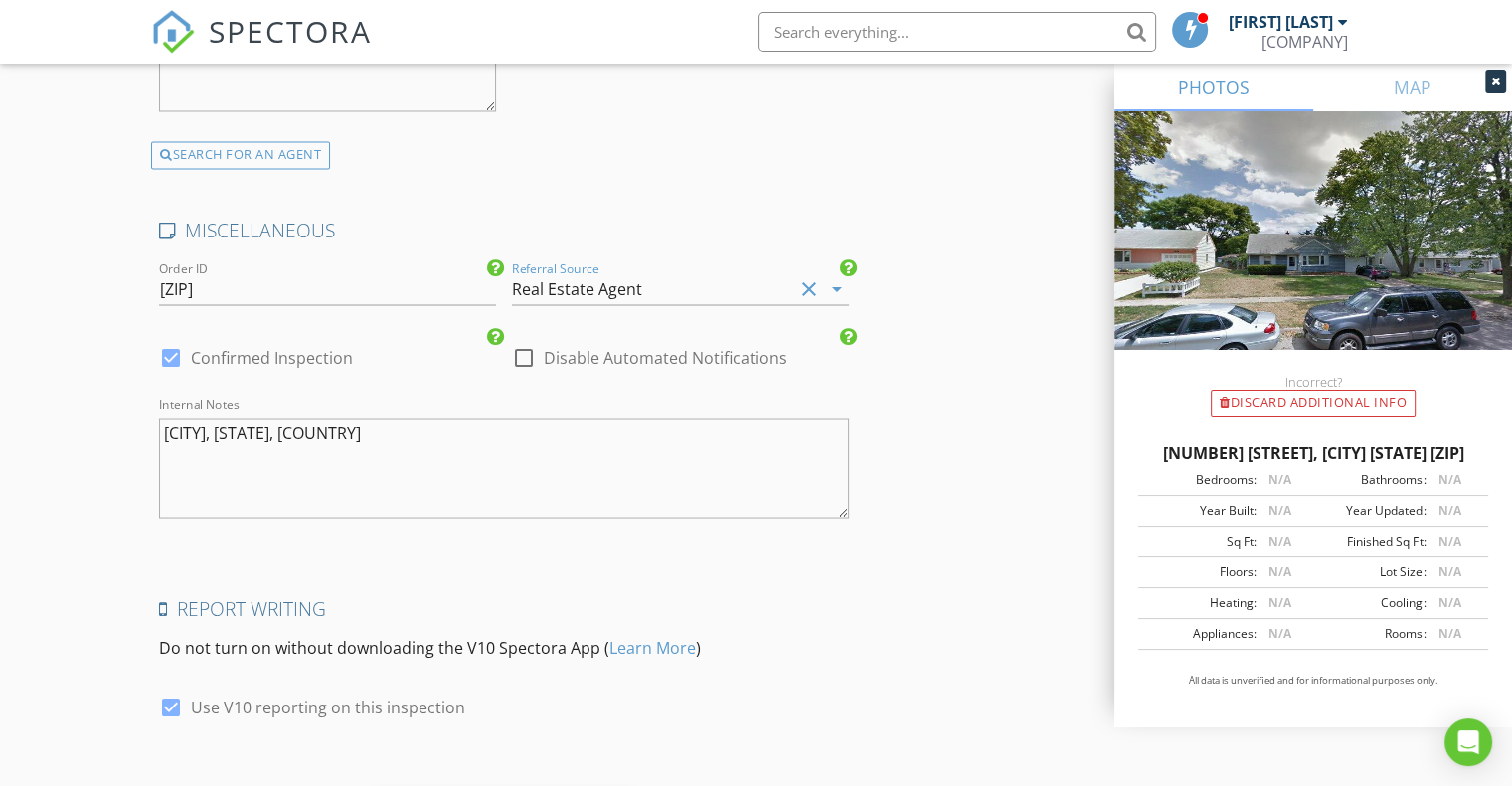 click on "[FIRST] [LAST] [EMAIL] [PHONE]" at bounding box center (756, -1278) 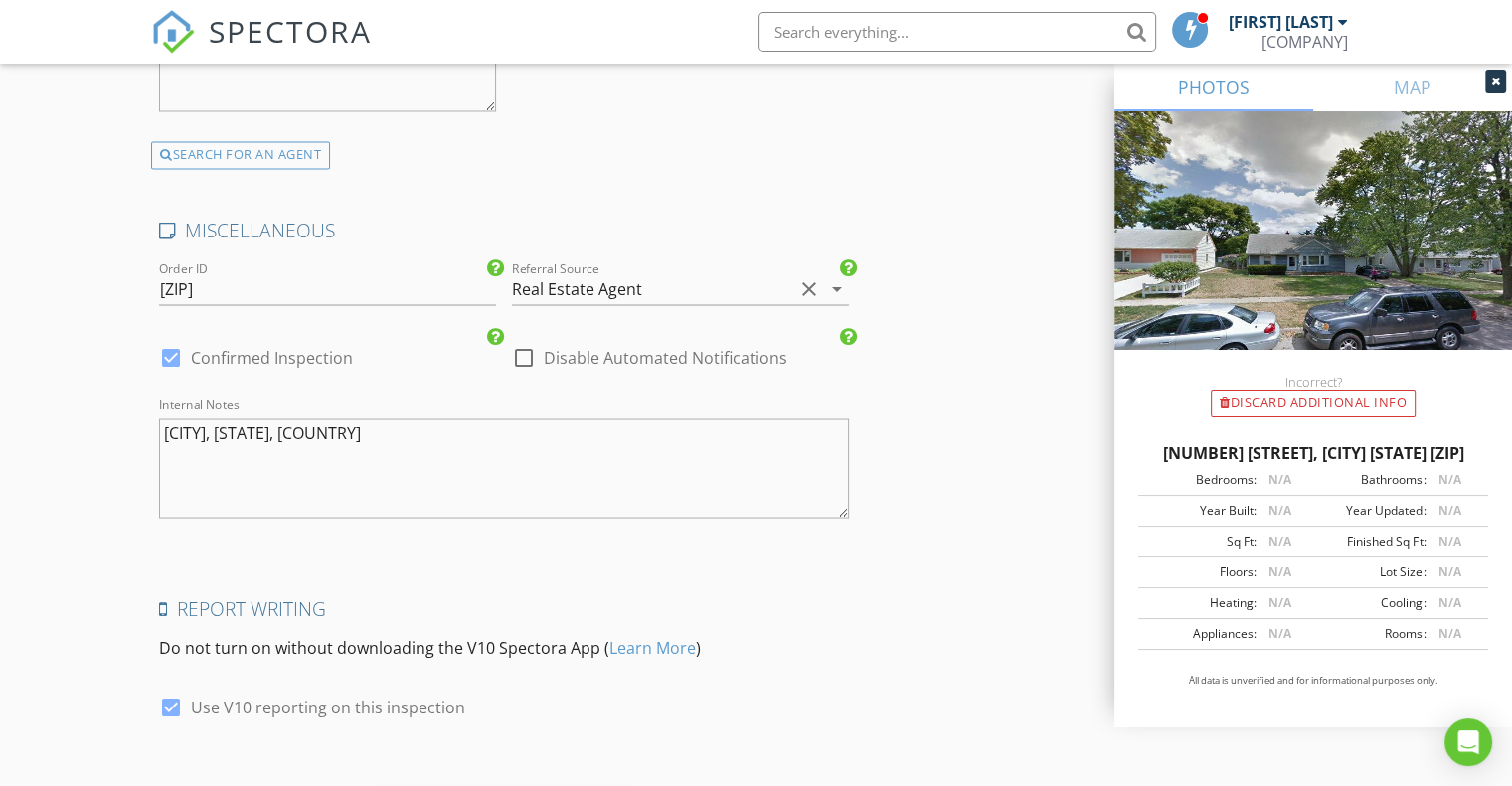 click at bounding box center [171, 357] 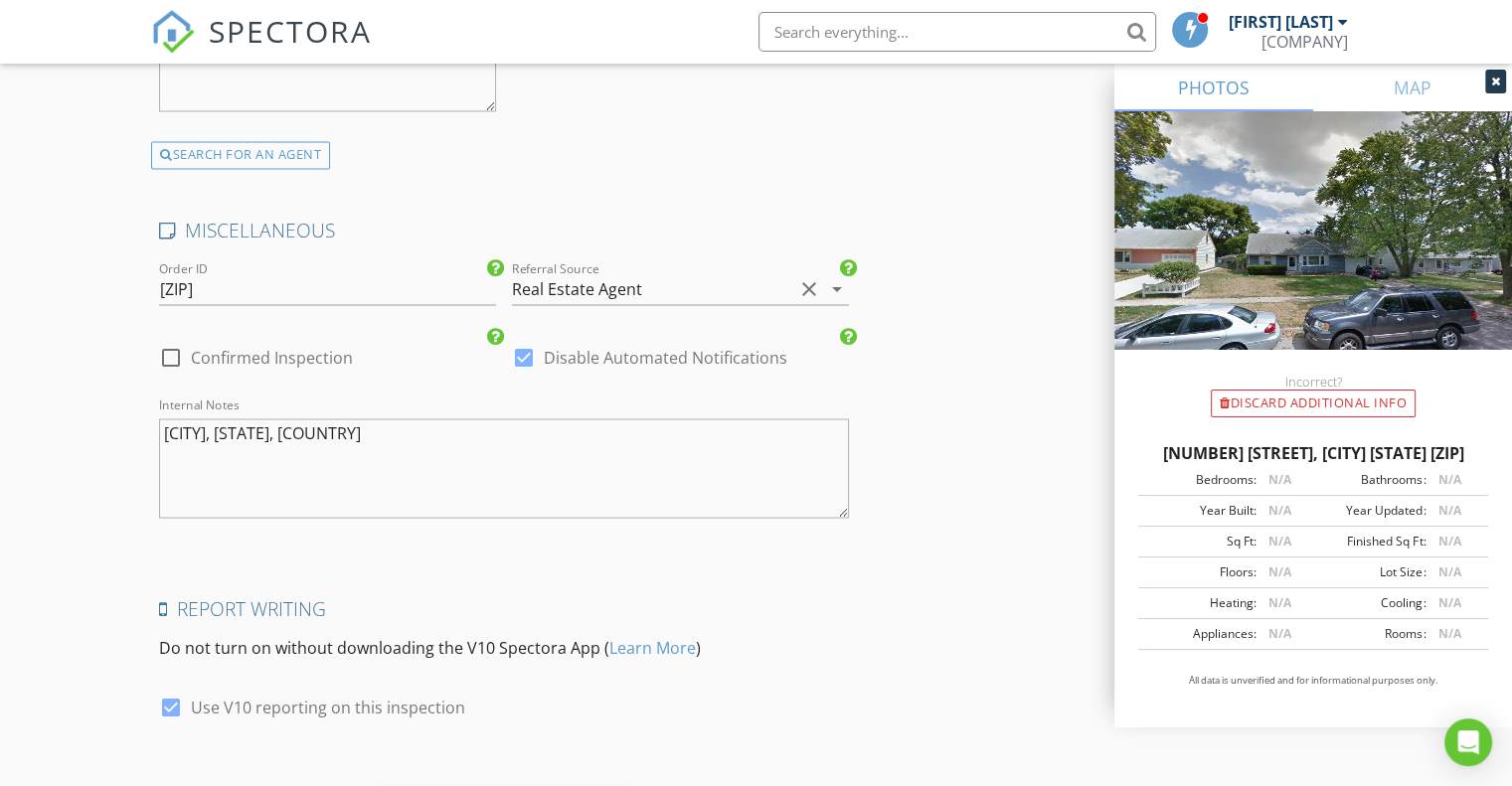 click on "[FIRST] [LAST] [EMAIL] [PHONE]" at bounding box center (756, -1278) 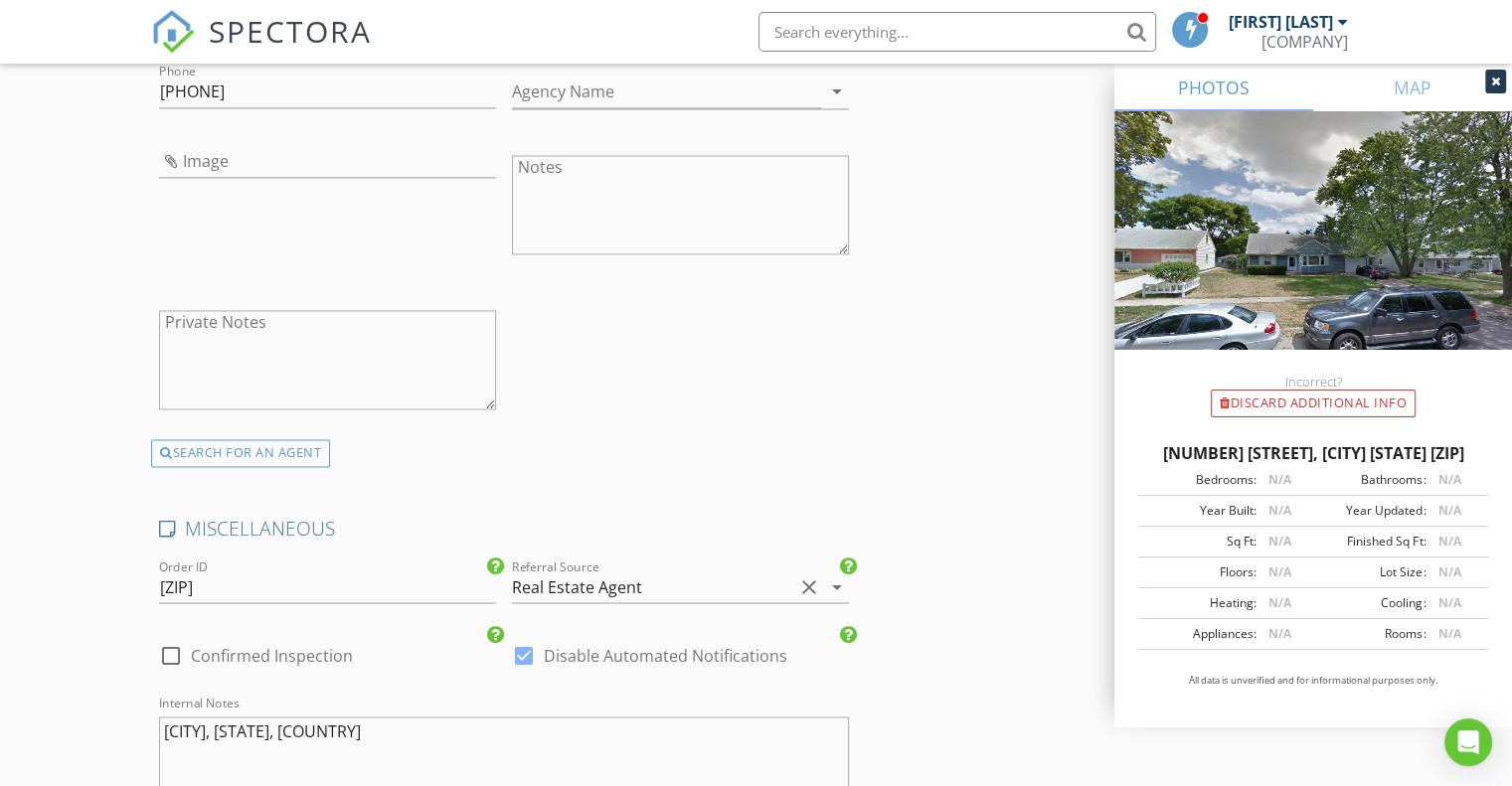 scroll, scrollTop: 3704, scrollLeft: 0, axis: vertical 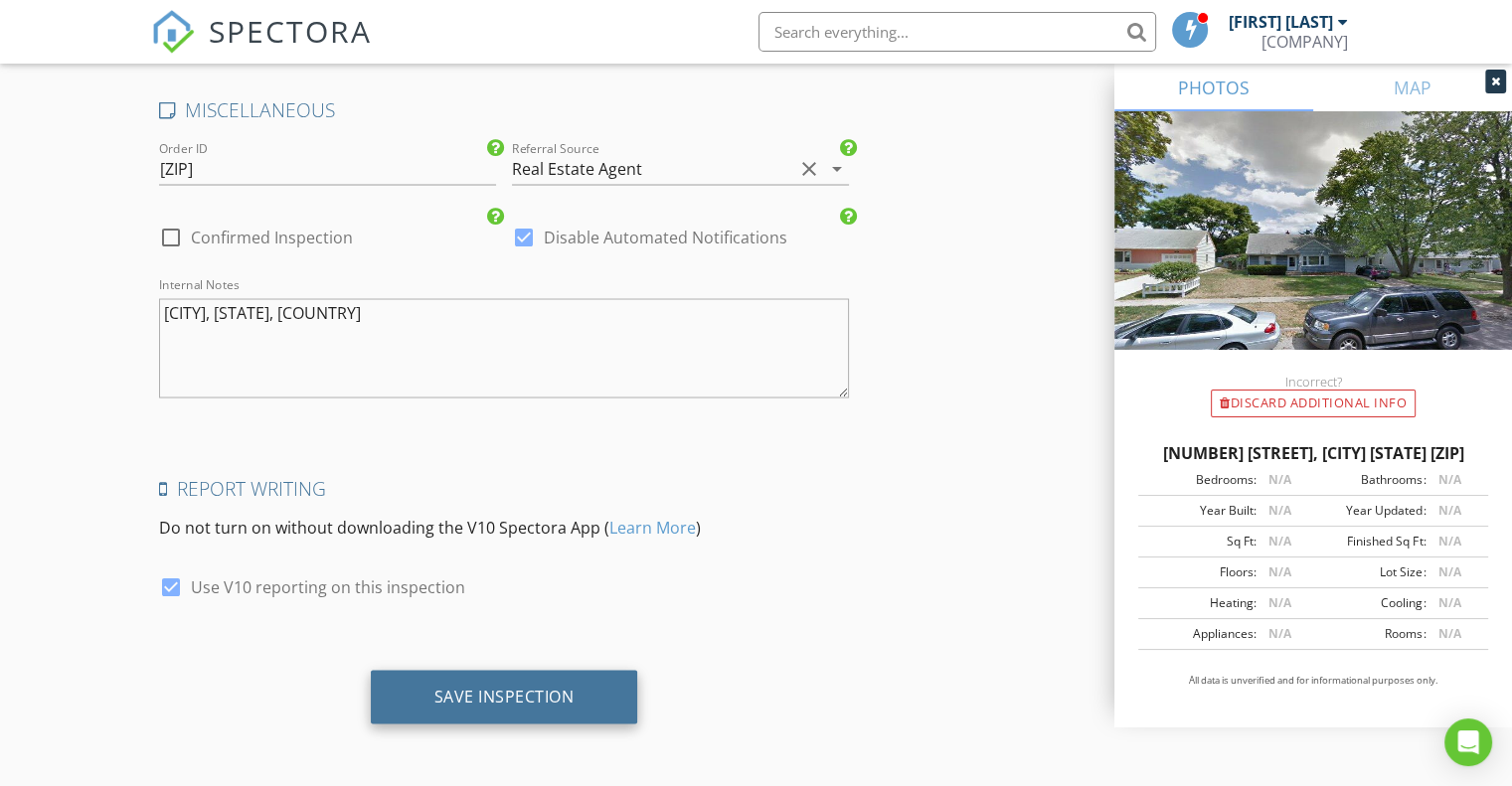 click on "Save Inspection" at bounding box center (504, 696) 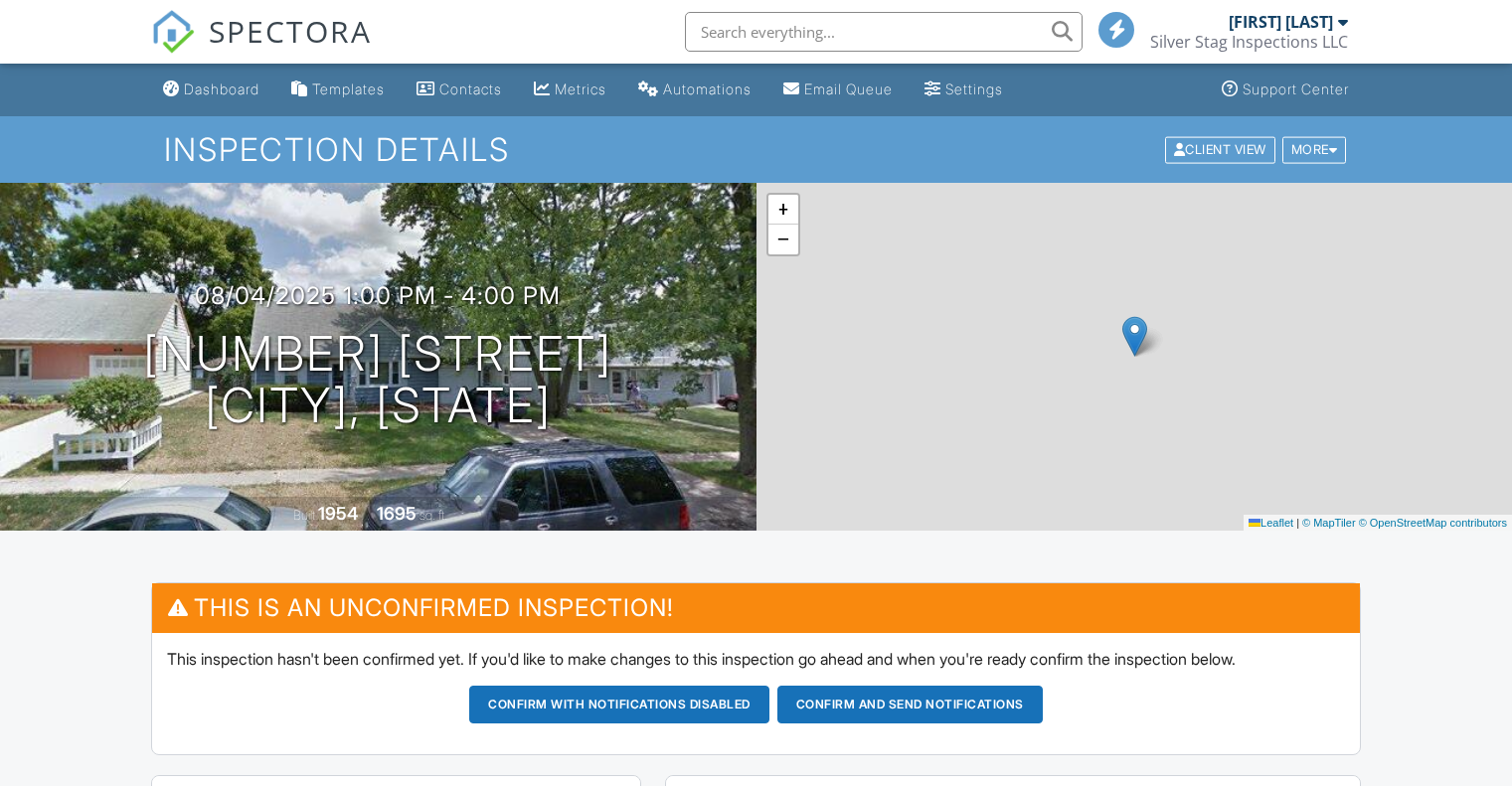 scroll, scrollTop: 0, scrollLeft: 0, axis: both 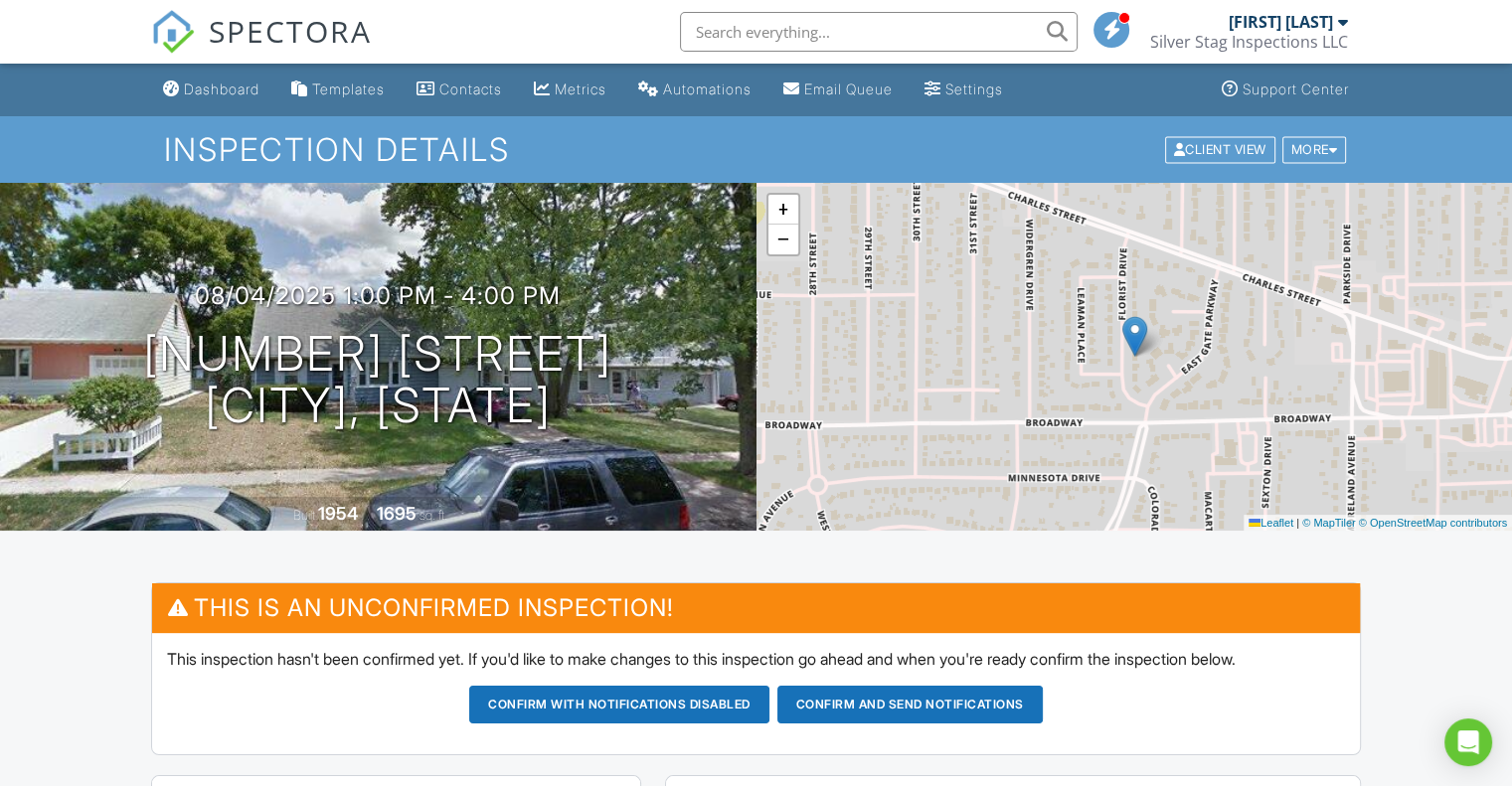 click on "SPECTORA" at bounding box center [290, 31] 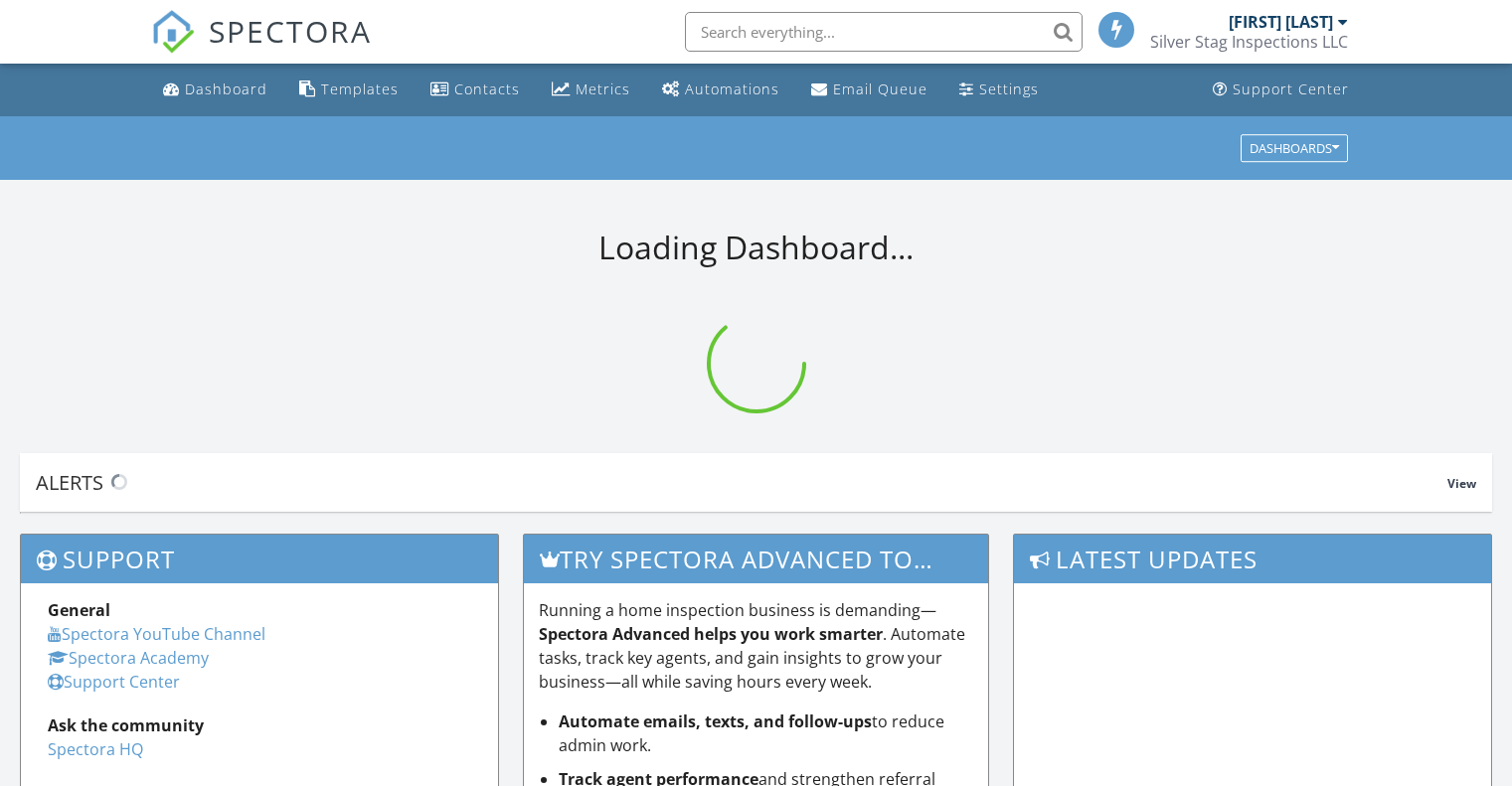 scroll, scrollTop: 0, scrollLeft: 0, axis: both 